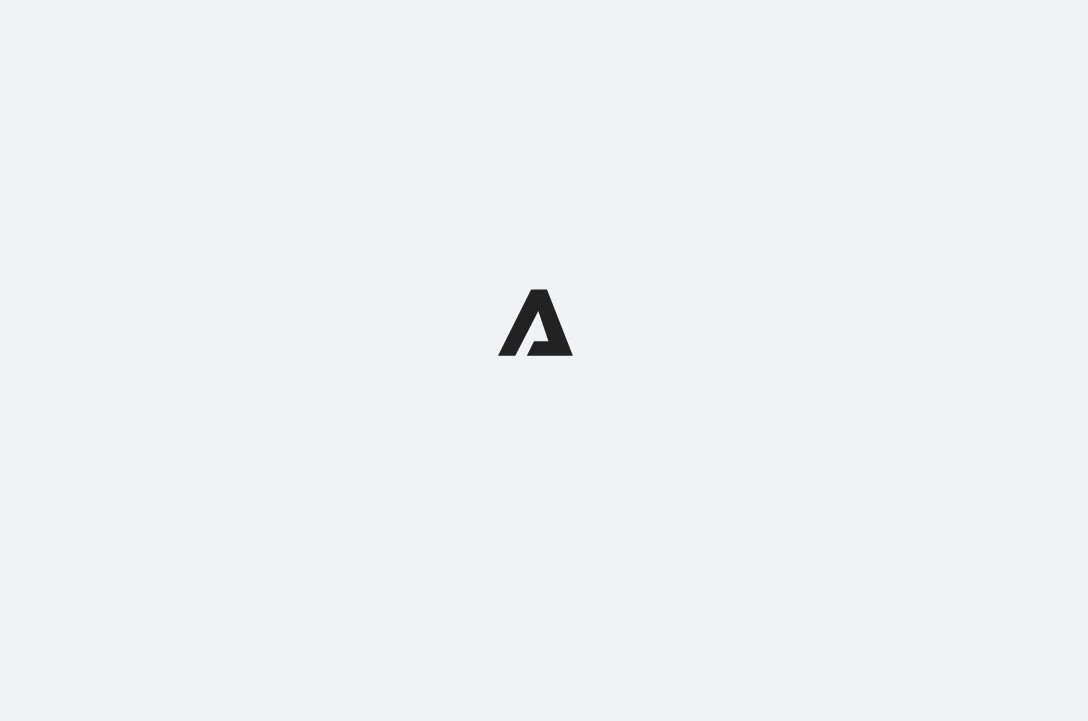 scroll, scrollTop: 0, scrollLeft: 0, axis: both 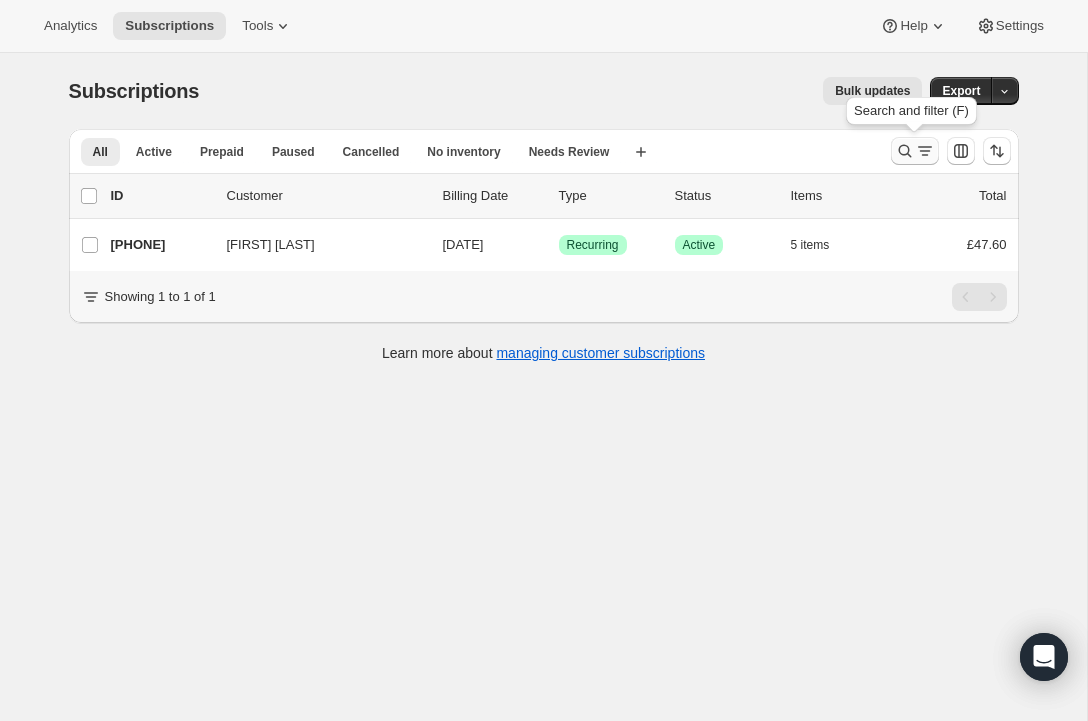 click 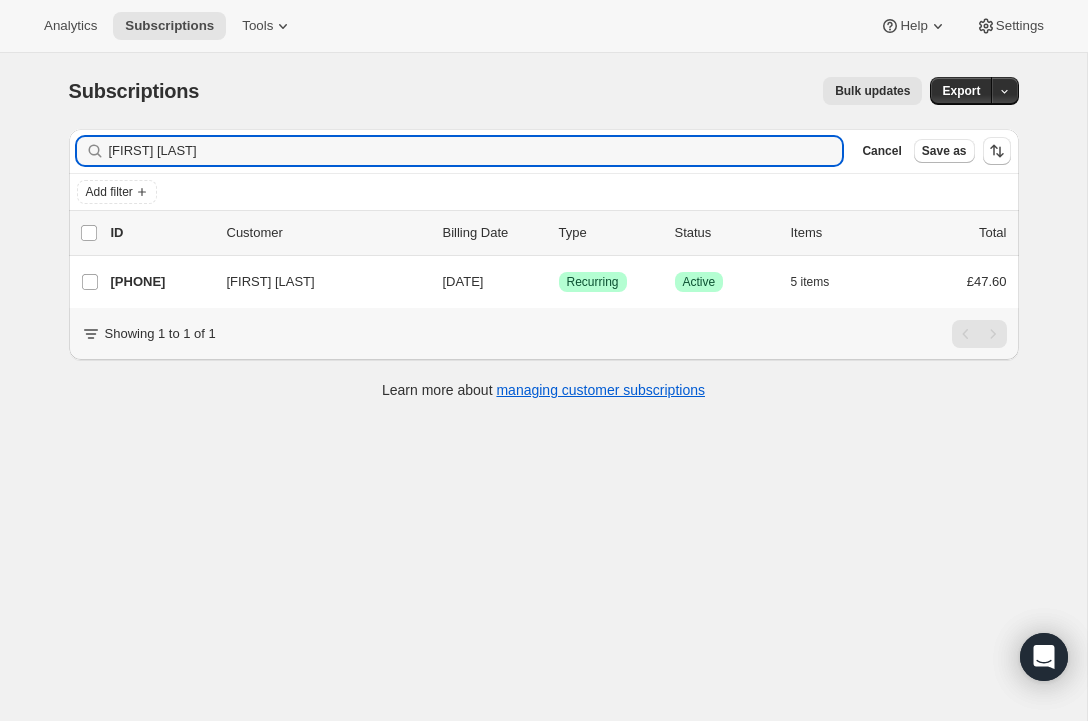 drag, startPoint x: 191, startPoint y: 155, endPoint x: 95, endPoint y: 140, distance: 97.16481 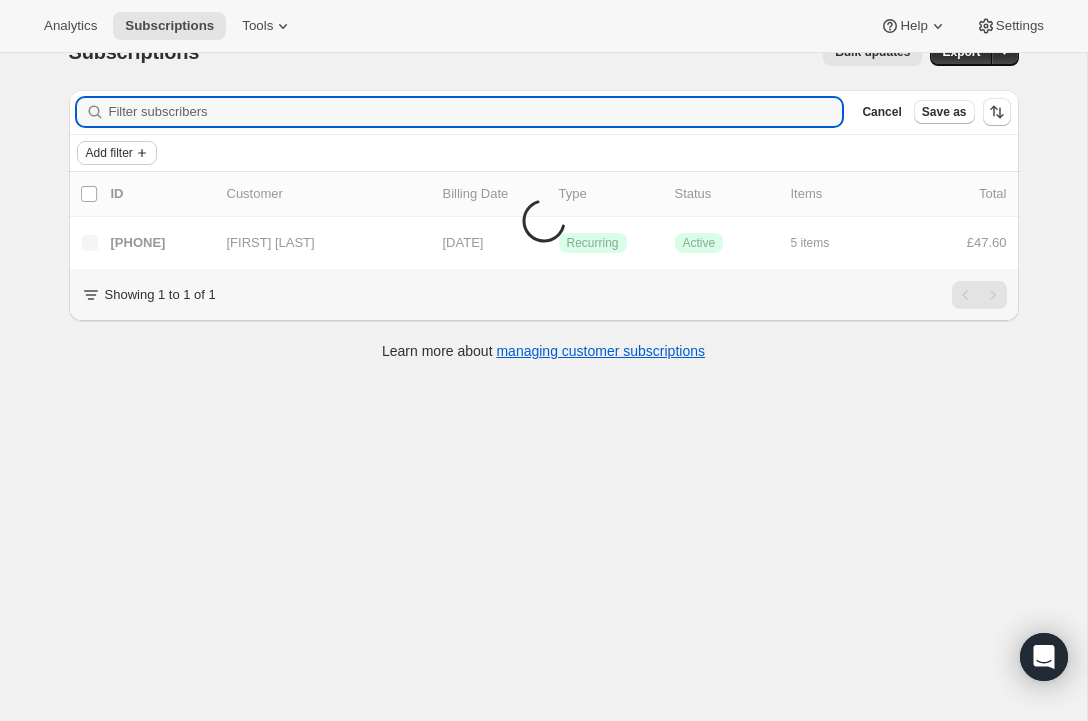 scroll, scrollTop: 44, scrollLeft: 0, axis: vertical 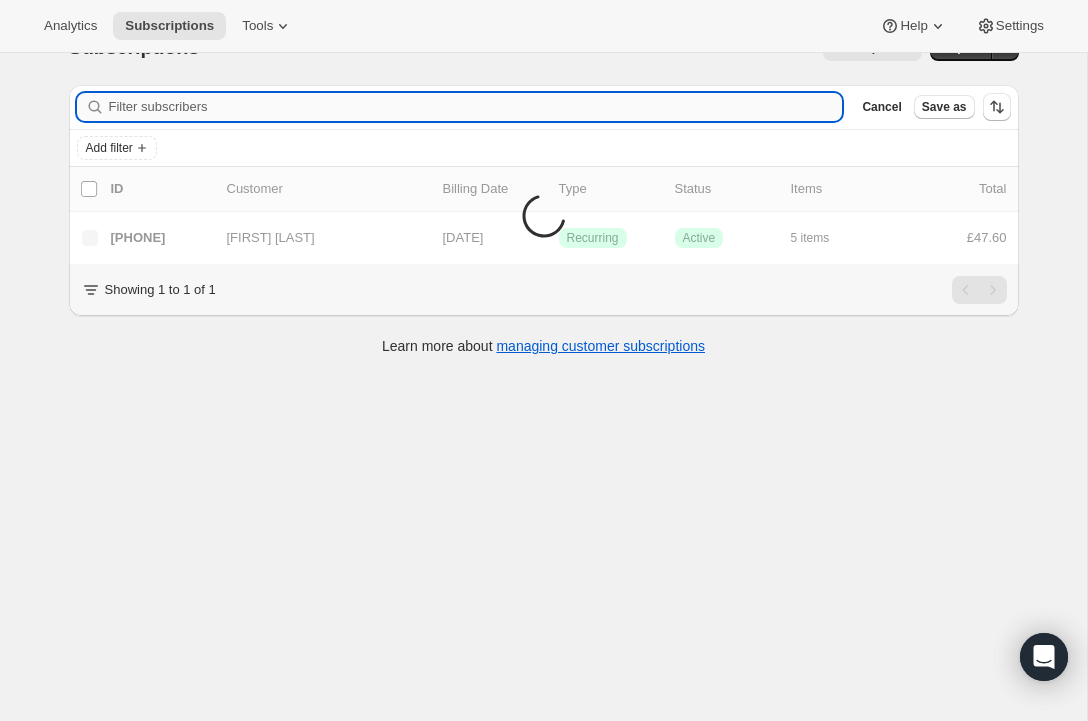 click on "Filter subscribers" at bounding box center [476, 107] 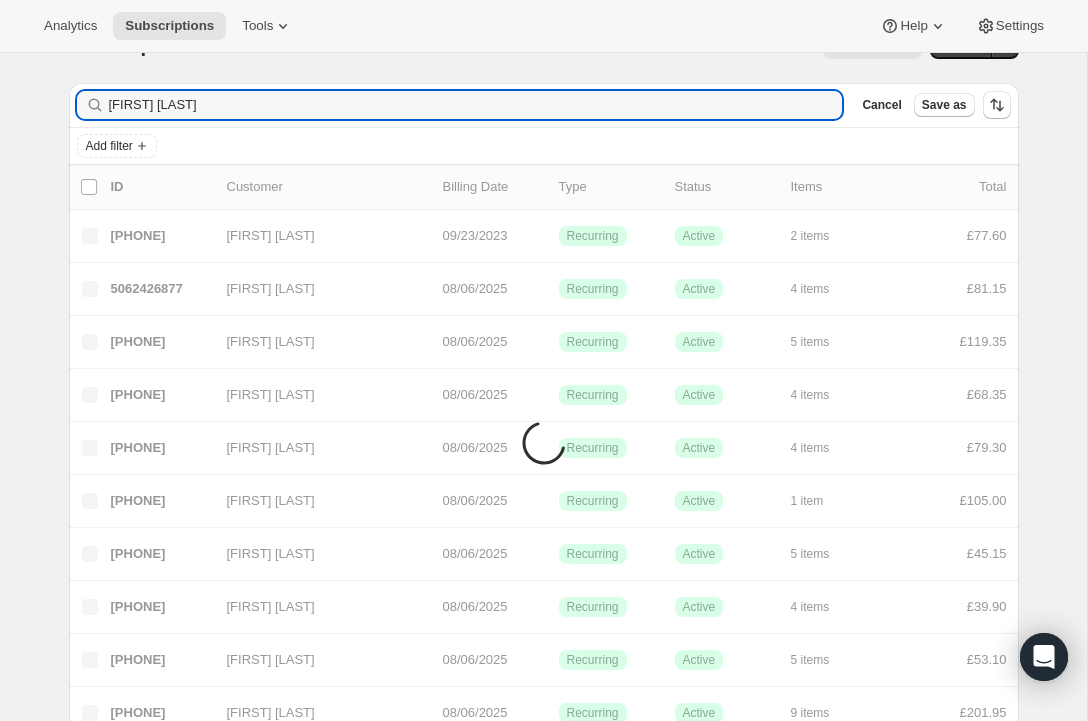 scroll, scrollTop: 47, scrollLeft: 0, axis: vertical 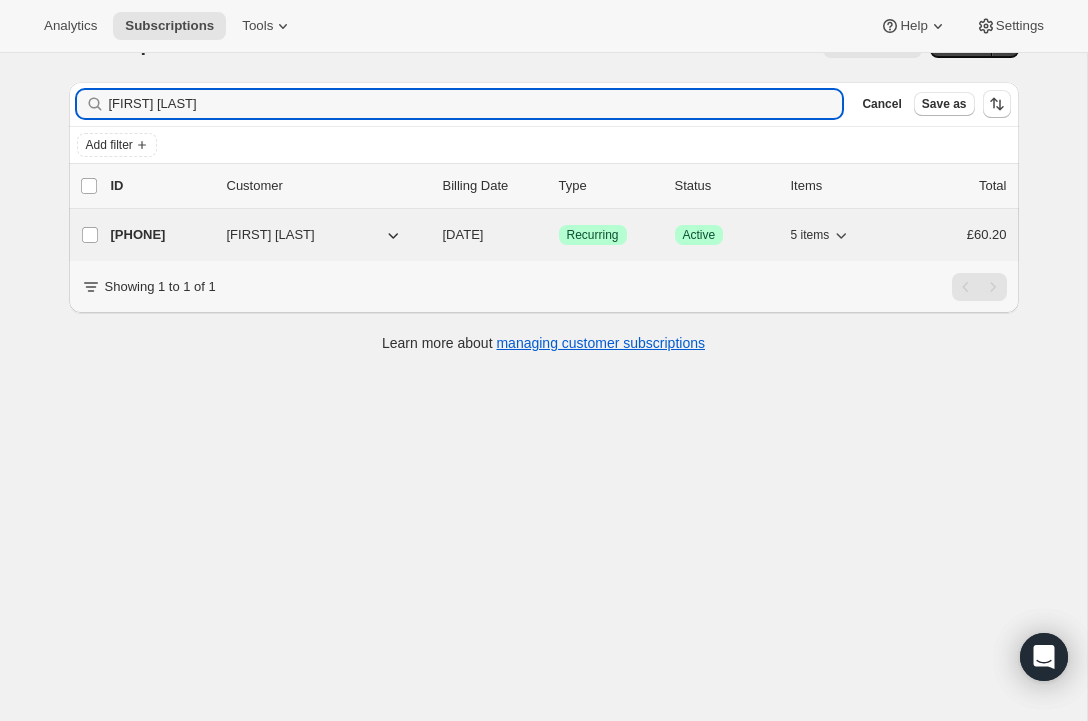 type on "Lucy Turner" 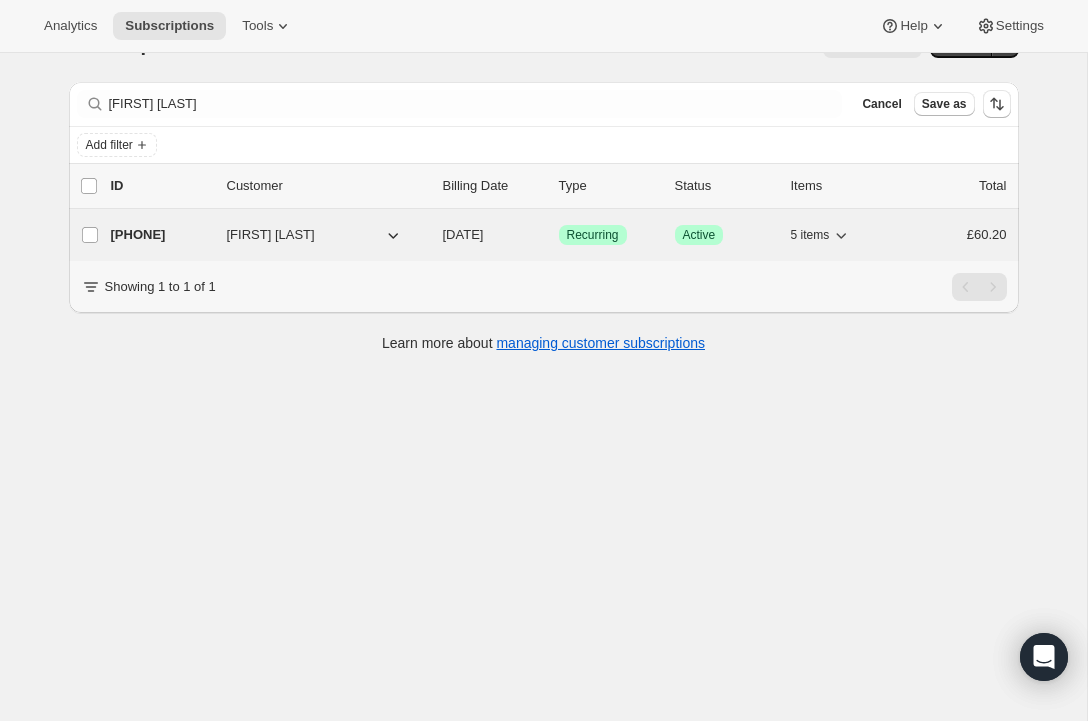 scroll, scrollTop: 0, scrollLeft: 0, axis: both 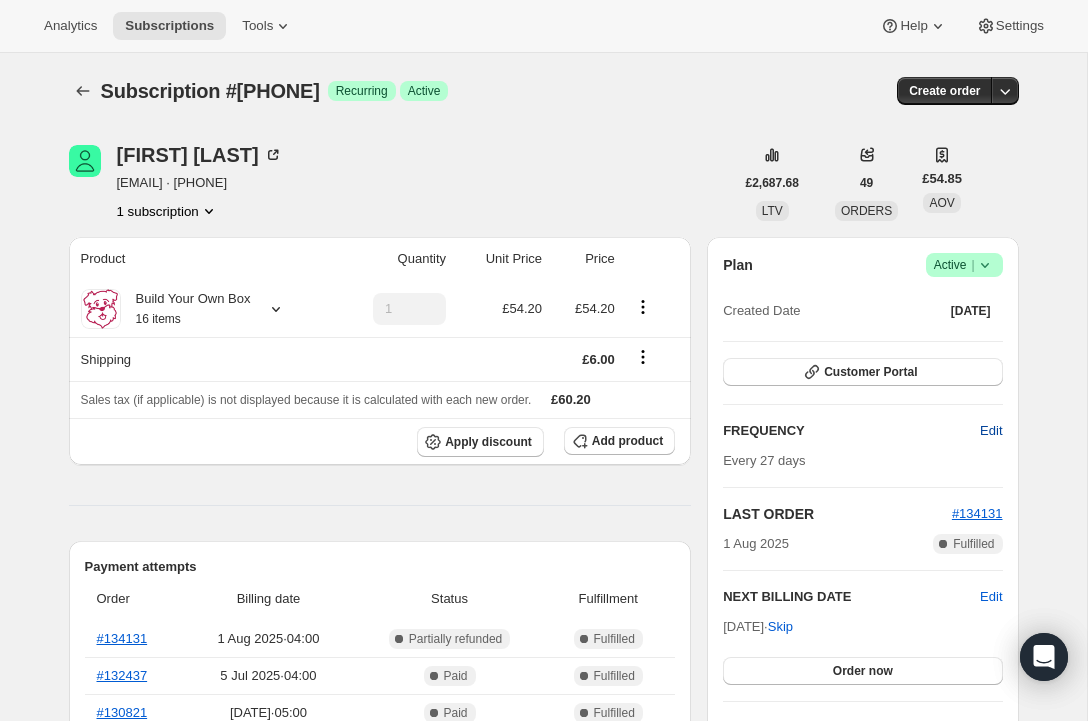click on "Edit" at bounding box center [991, 431] 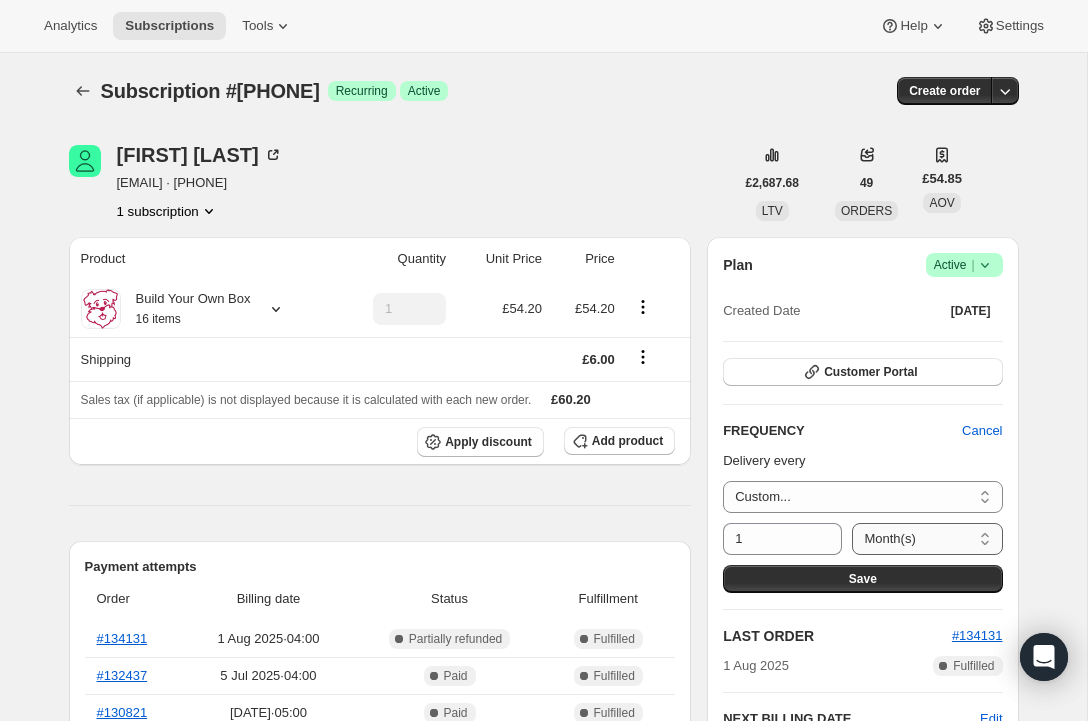 click on "Day(s) Week(s) Month(s) Year(s)" at bounding box center (927, 539) 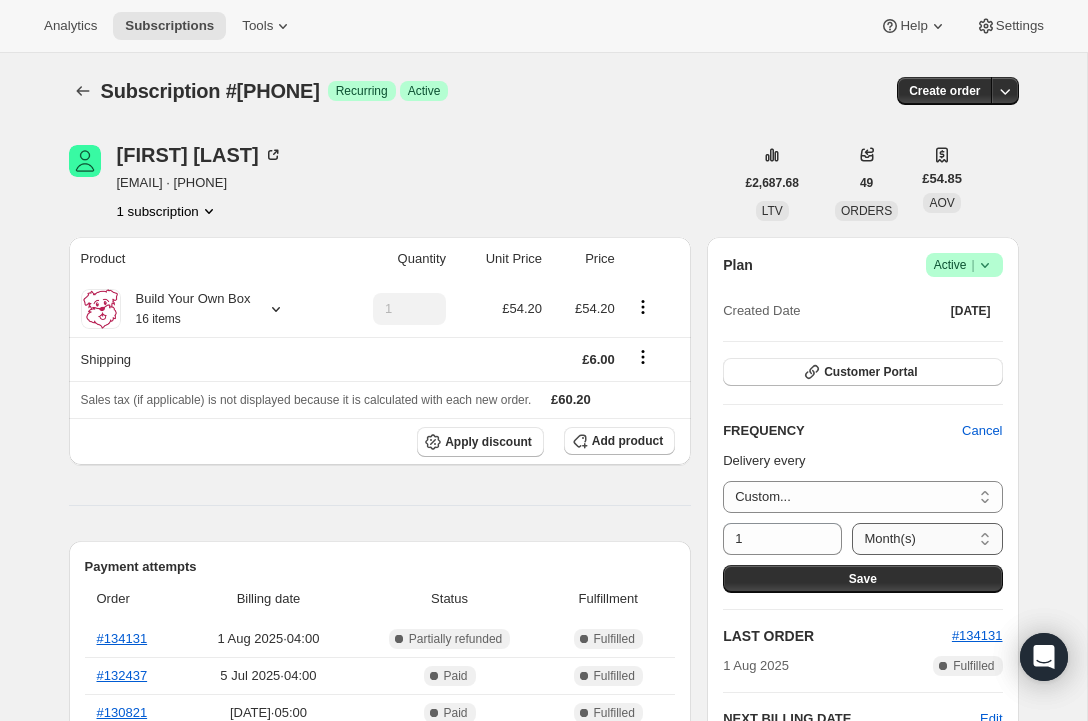 select on "DAY" 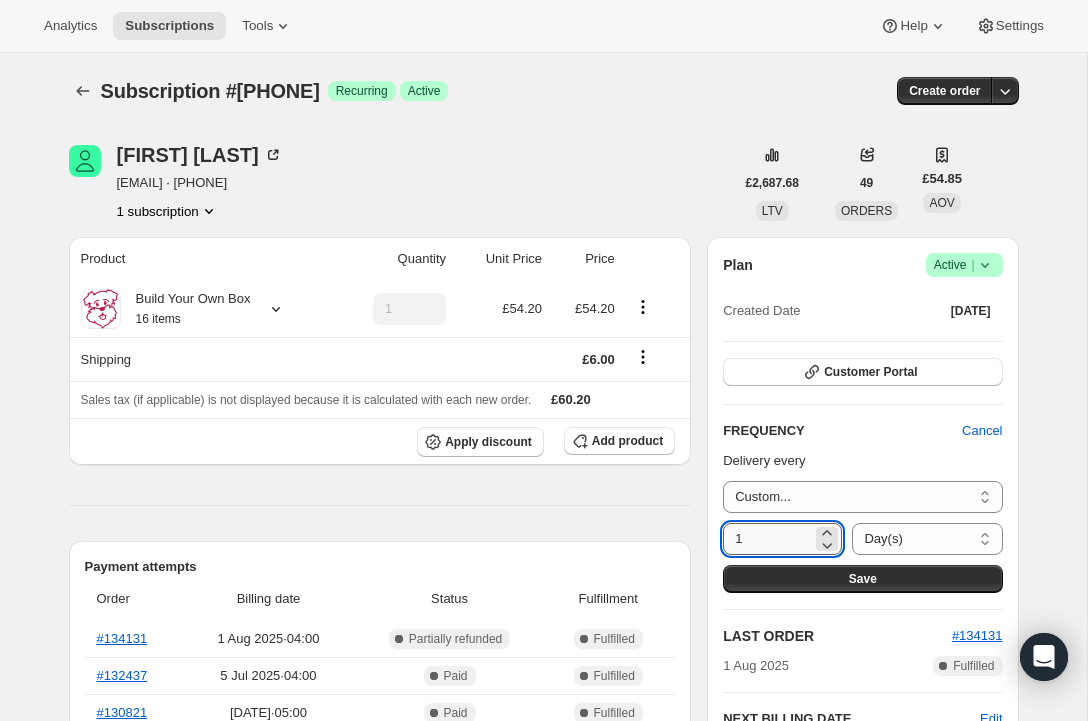 drag, startPoint x: 737, startPoint y: 538, endPoint x: 748, endPoint y: 539, distance: 11.045361 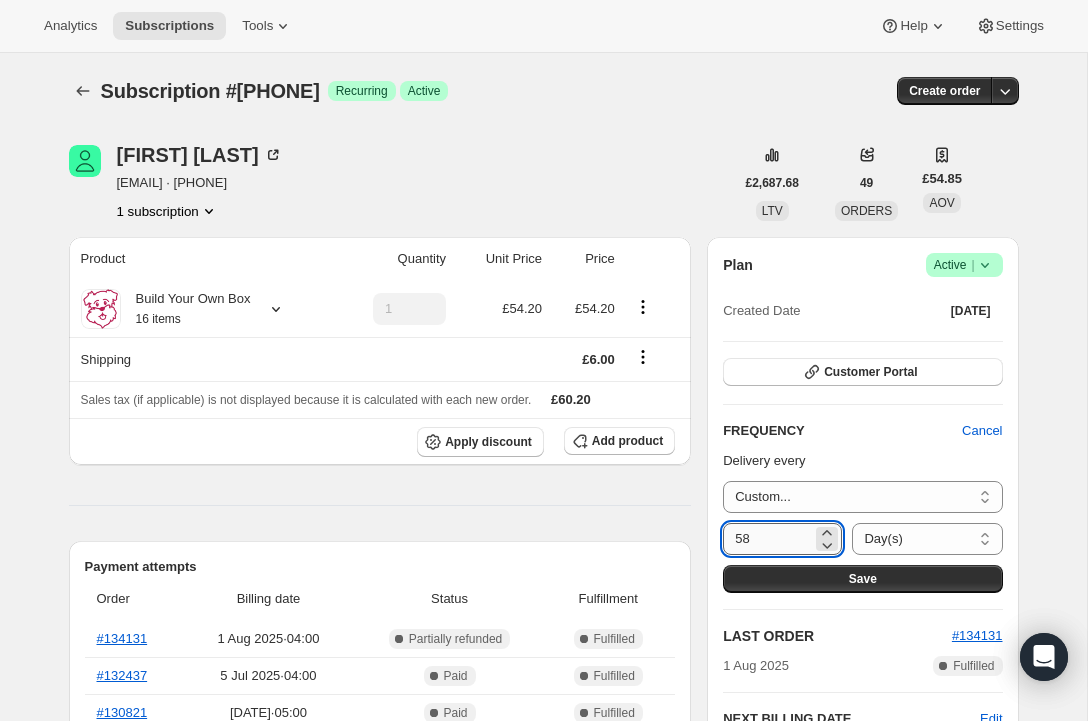 type on "59" 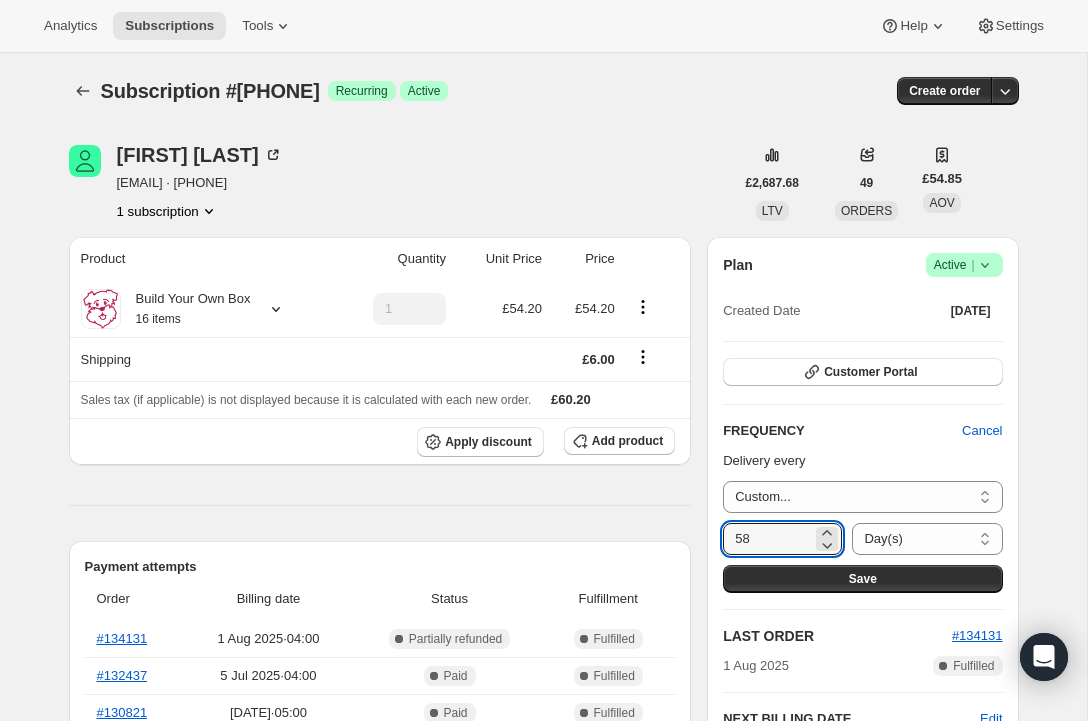 drag, startPoint x: 748, startPoint y: 536, endPoint x: 718, endPoint y: 536, distance: 30 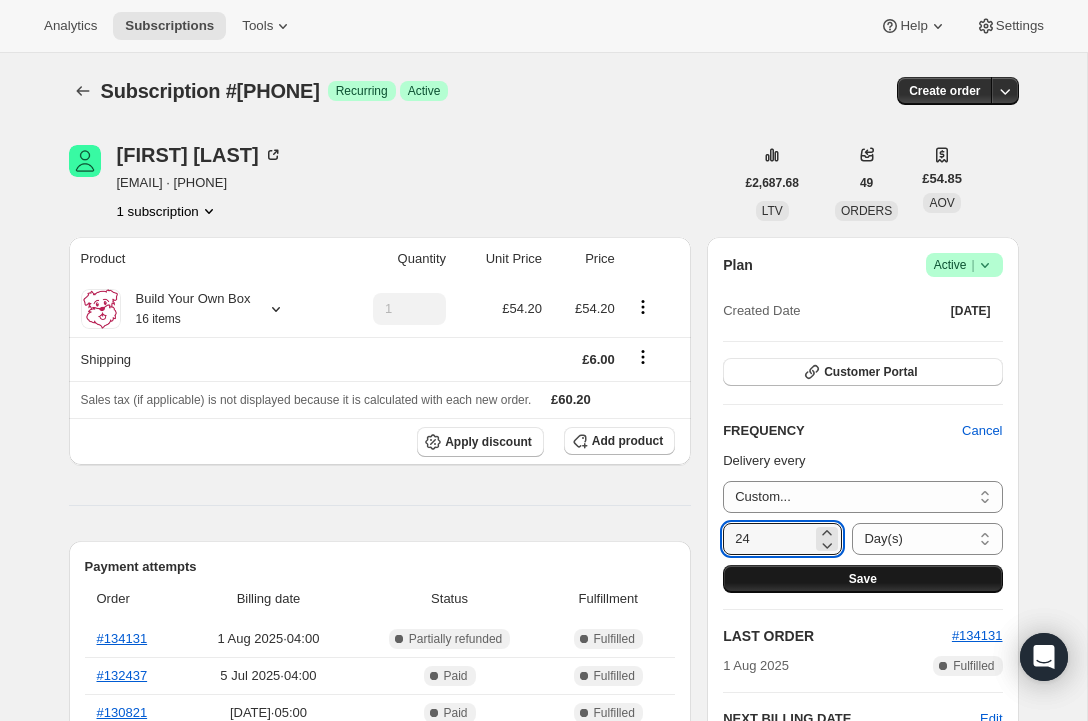 type on "24" 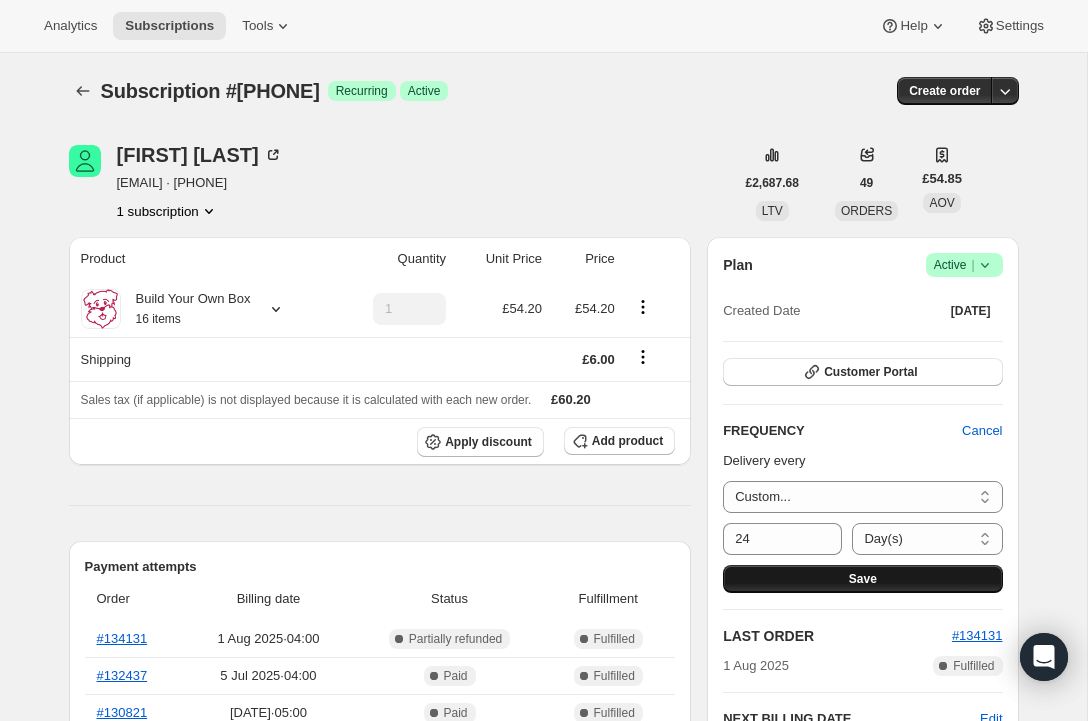 click on "Save" at bounding box center [863, 579] 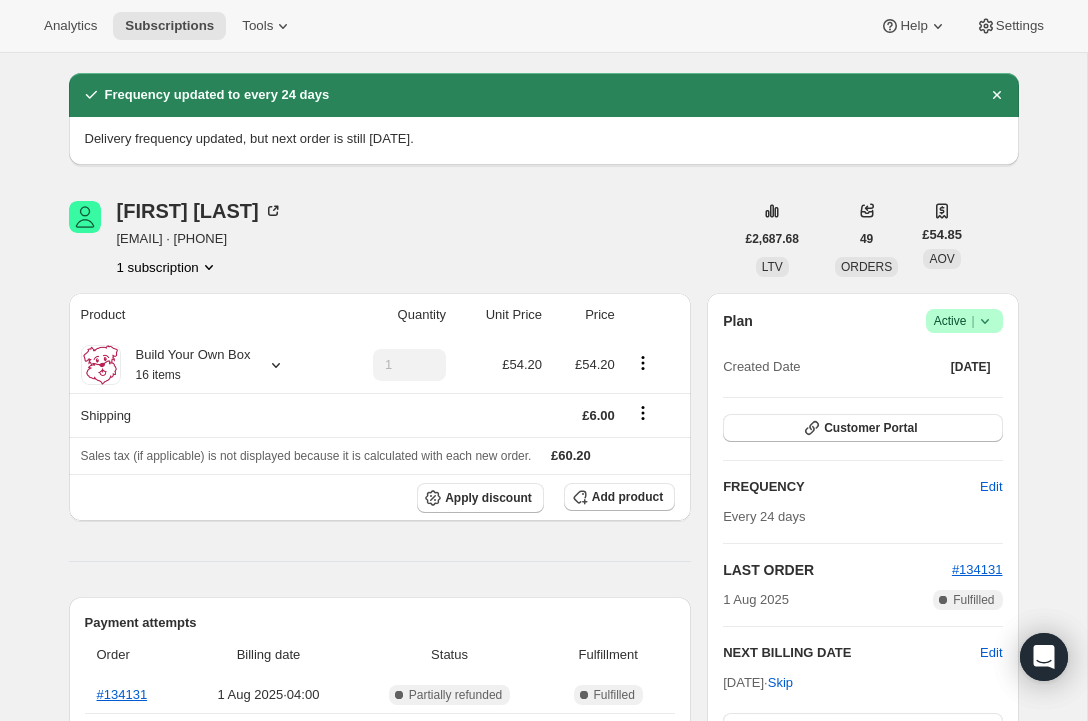 scroll, scrollTop: 0, scrollLeft: 0, axis: both 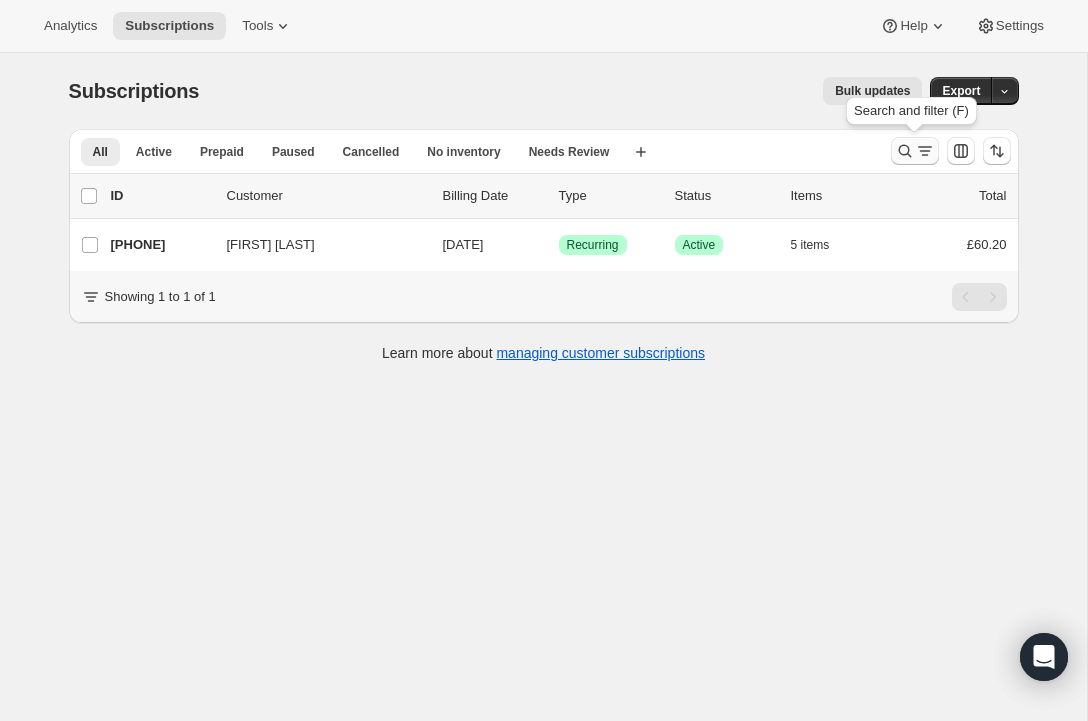 click 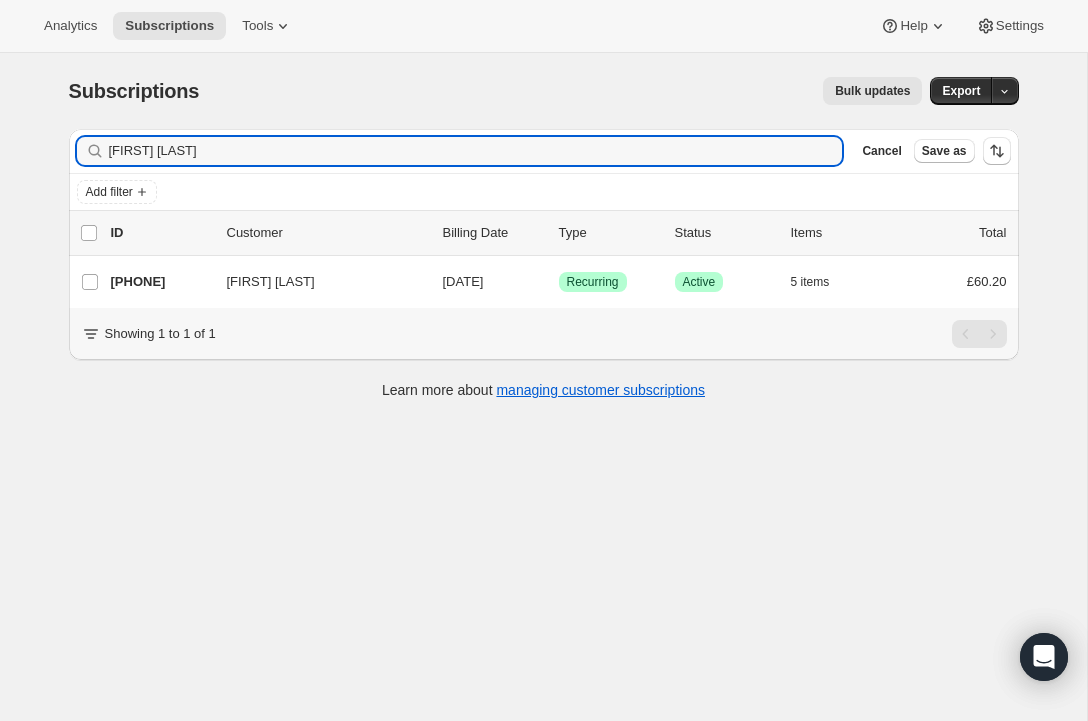 drag, startPoint x: 199, startPoint y: 149, endPoint x: 93, endPoint y: 139, distance: 106.47065 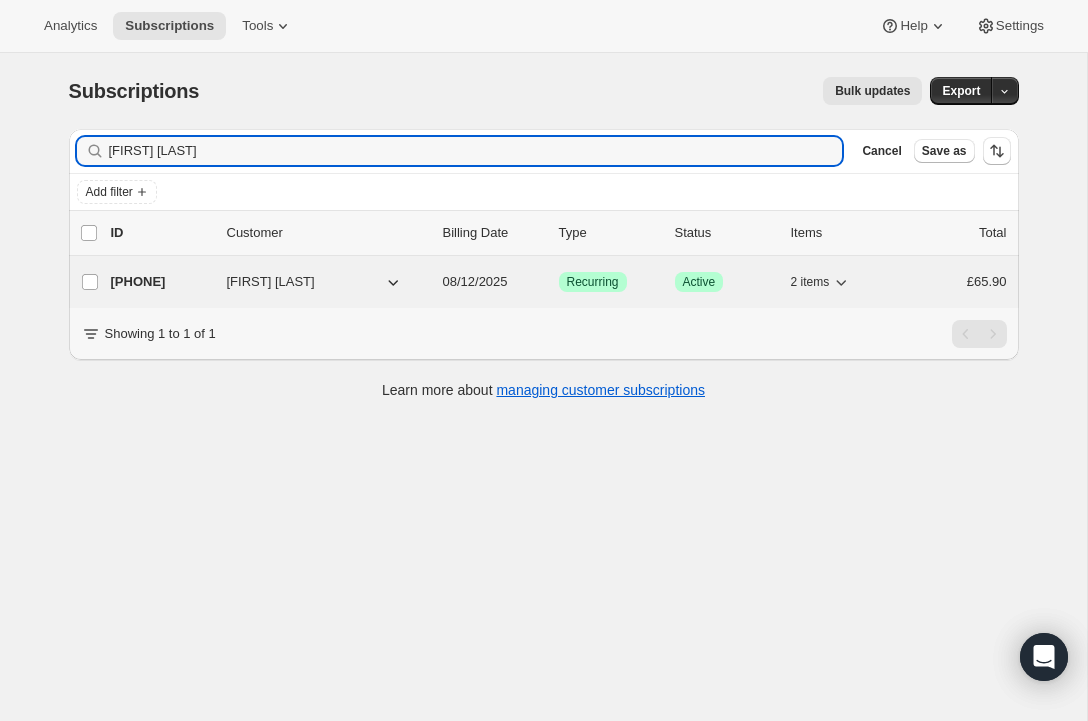 type on "elaine new" 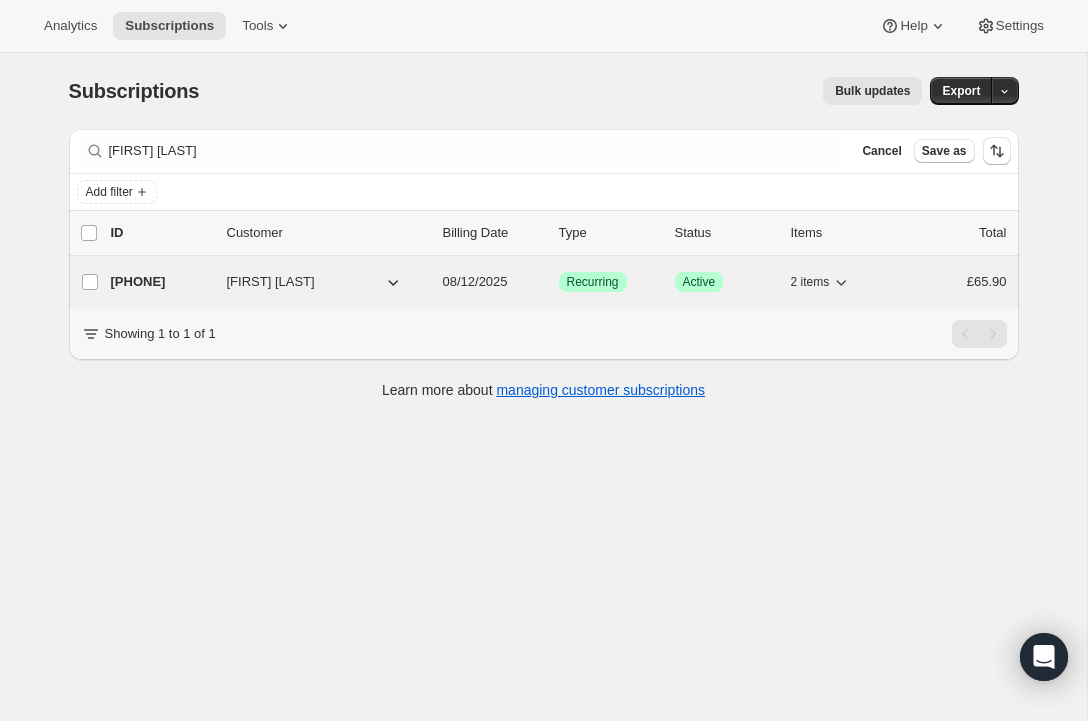 click on "5039685885" at bounding box center (161, 282) 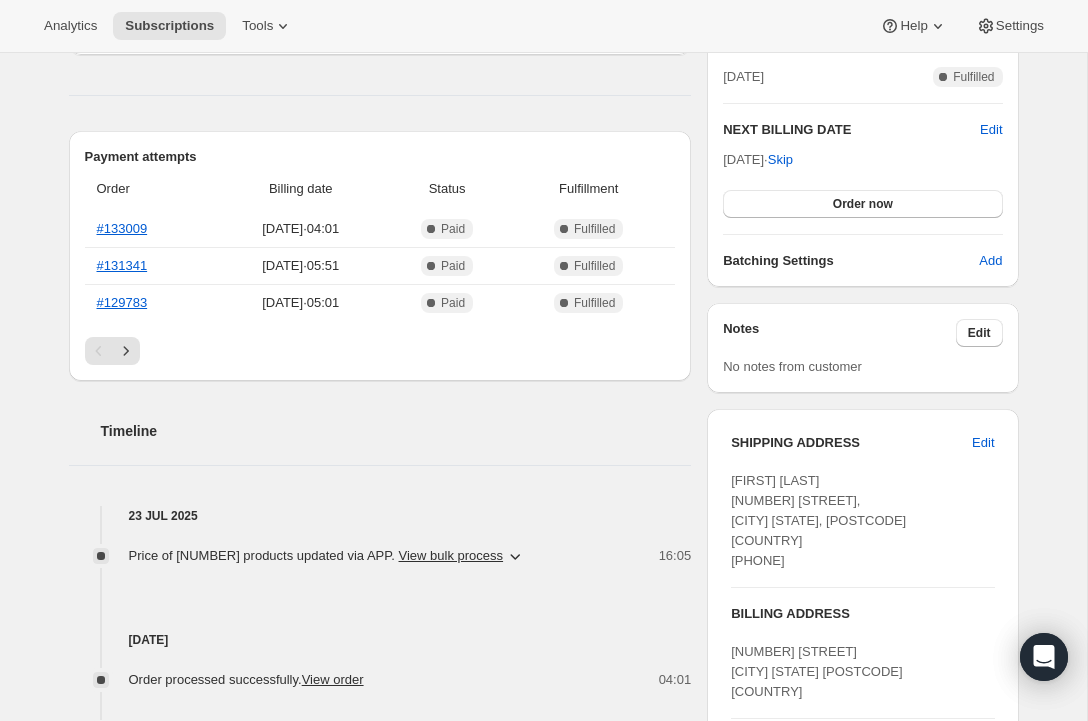 scroll, scrollTop: 0, scrollLeft: 0, axis: both 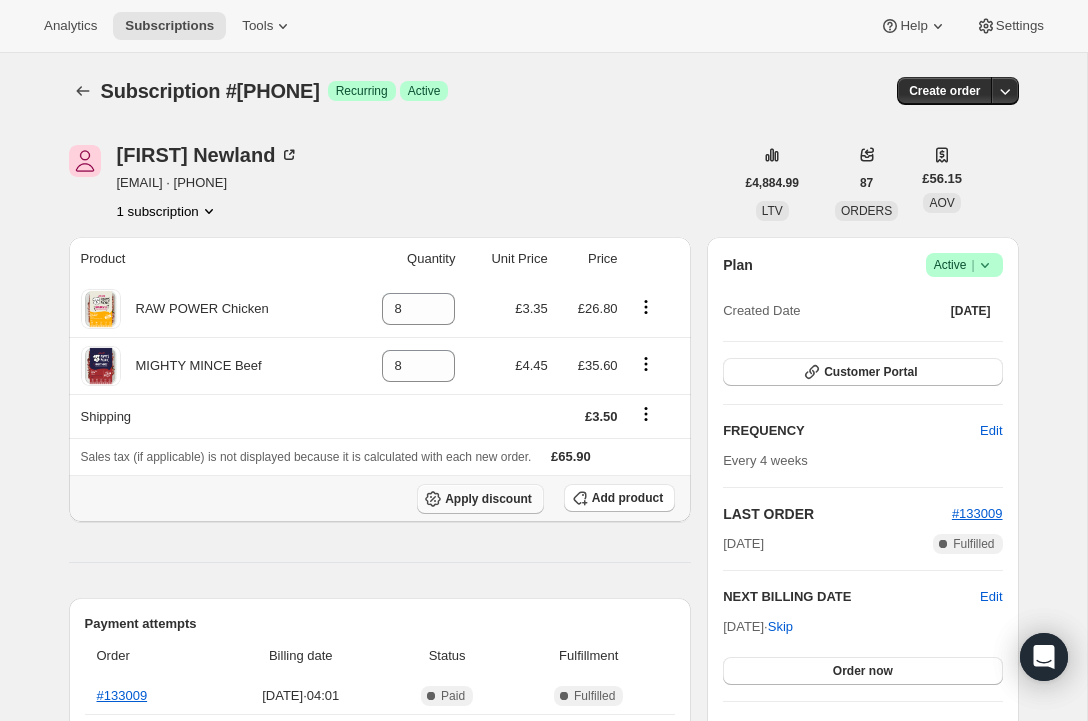 click on "Apply discount" at bounding box center [488, 499] 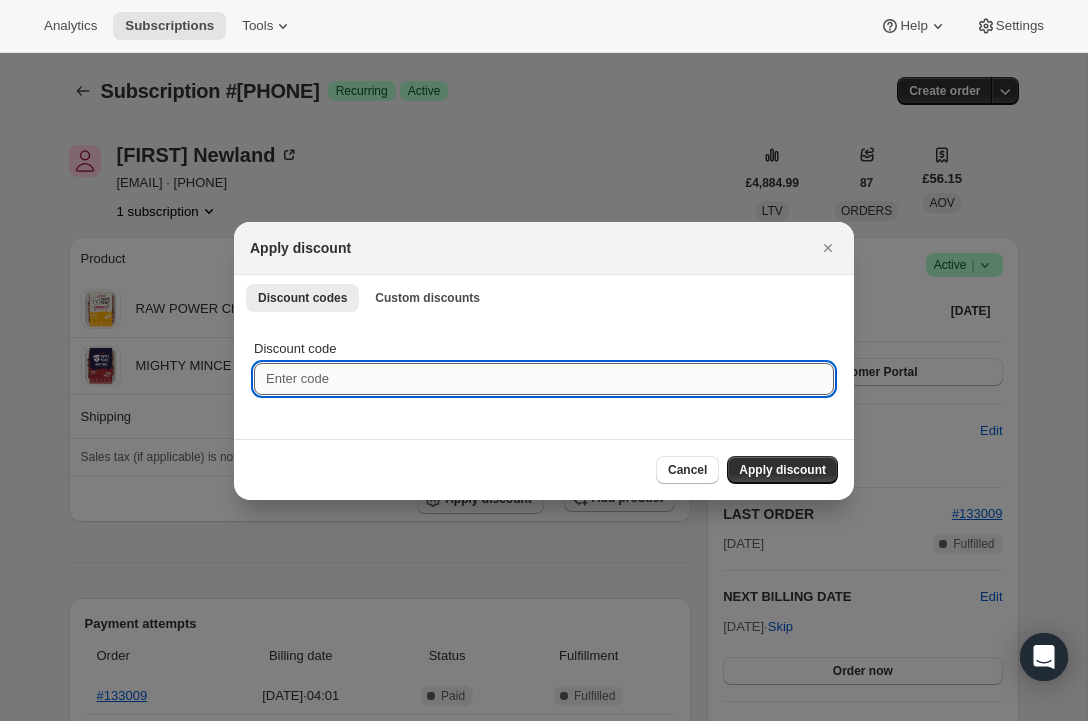 click on "Discount code" at bounding box center [544, 379] 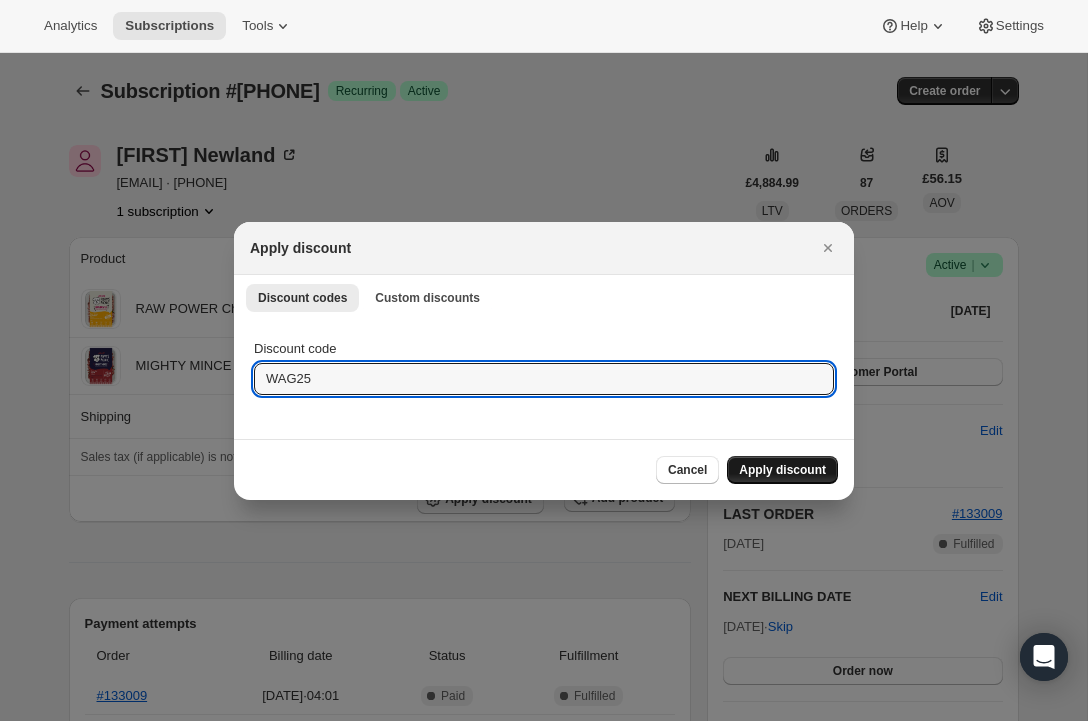type on "WAG25" 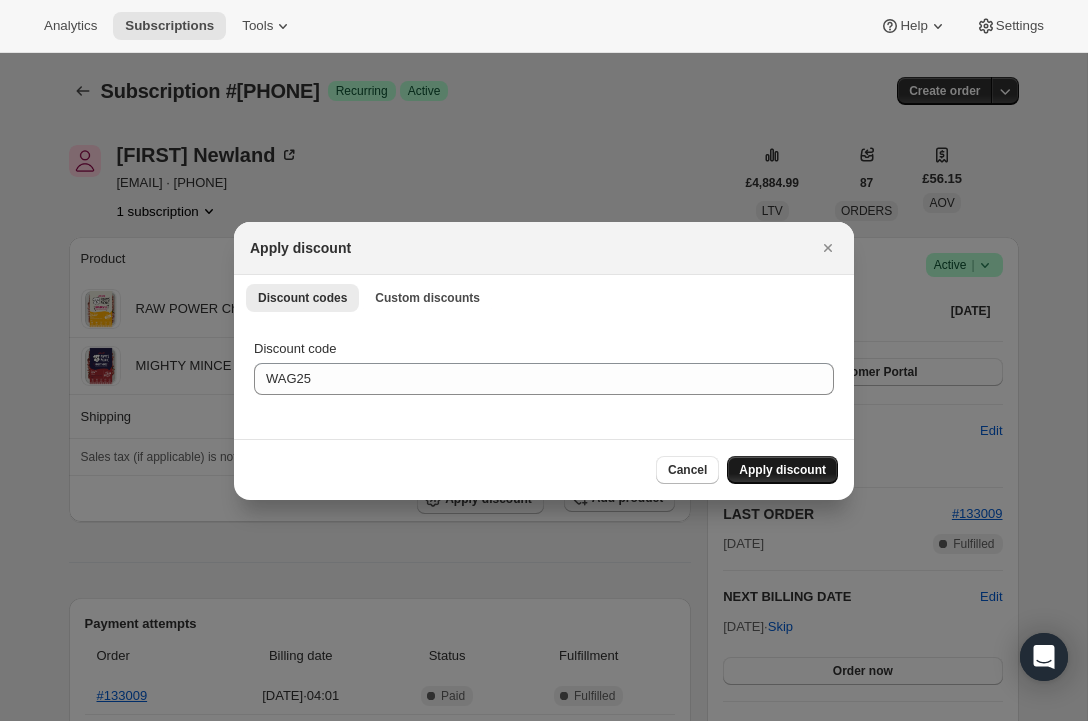 click on "Apply discount" at bounding box center (782, 470) 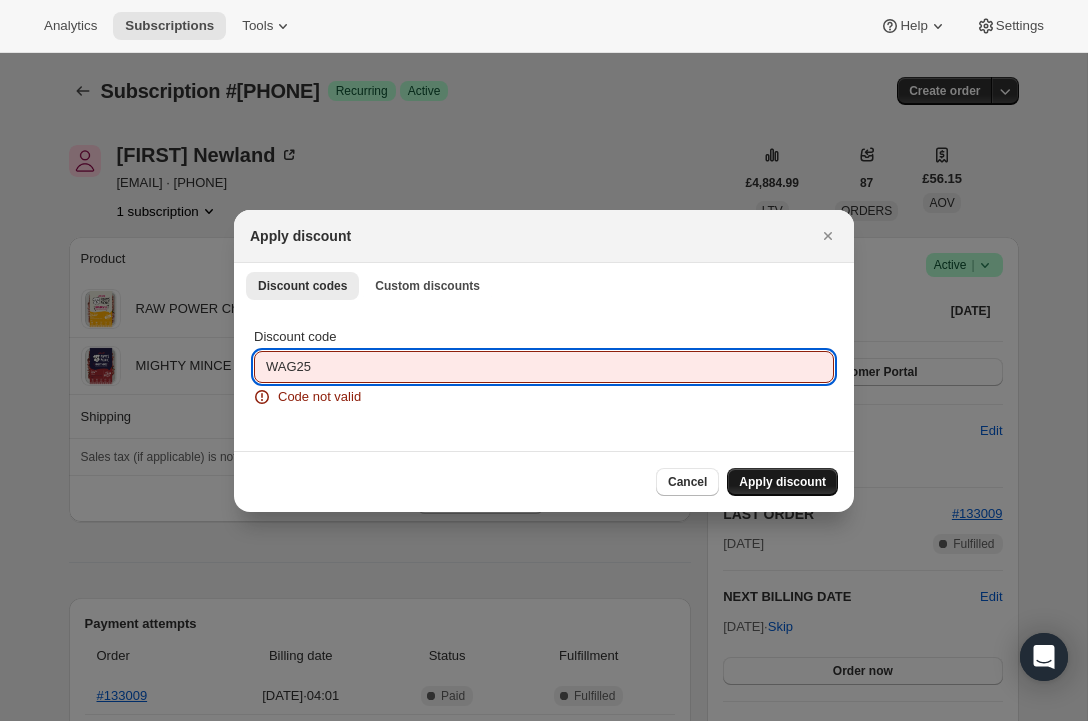 drag, startPoint x: 314, startPoint y: 367, endPoint x: 265, endPoint y: 359, distance: 49.648766 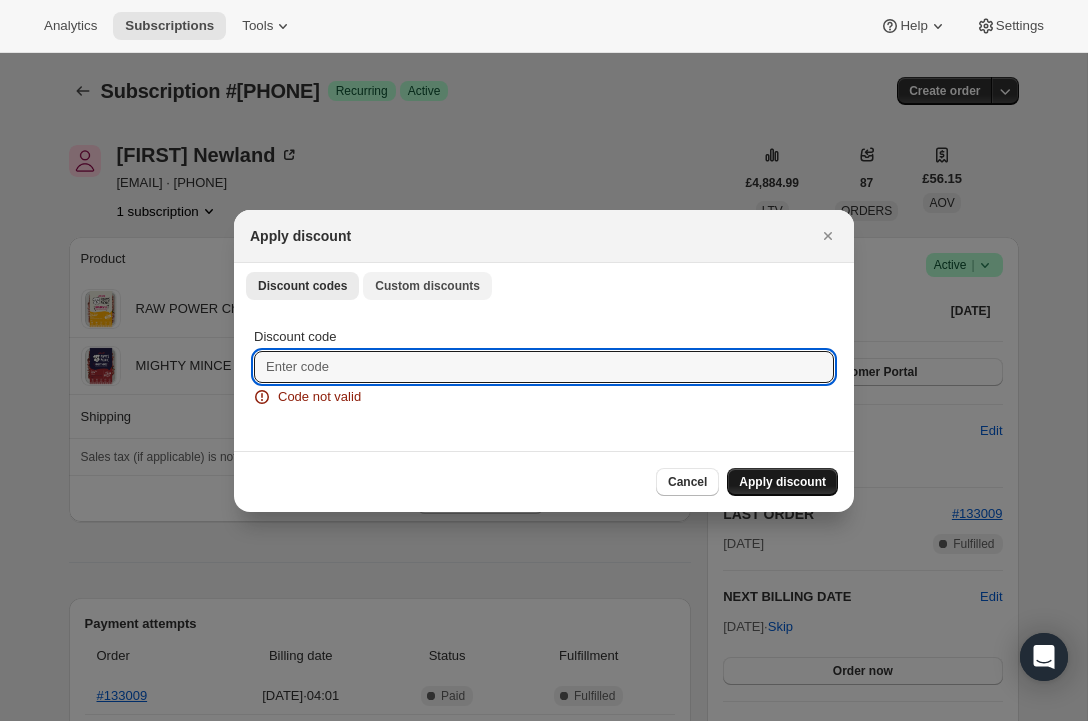 type 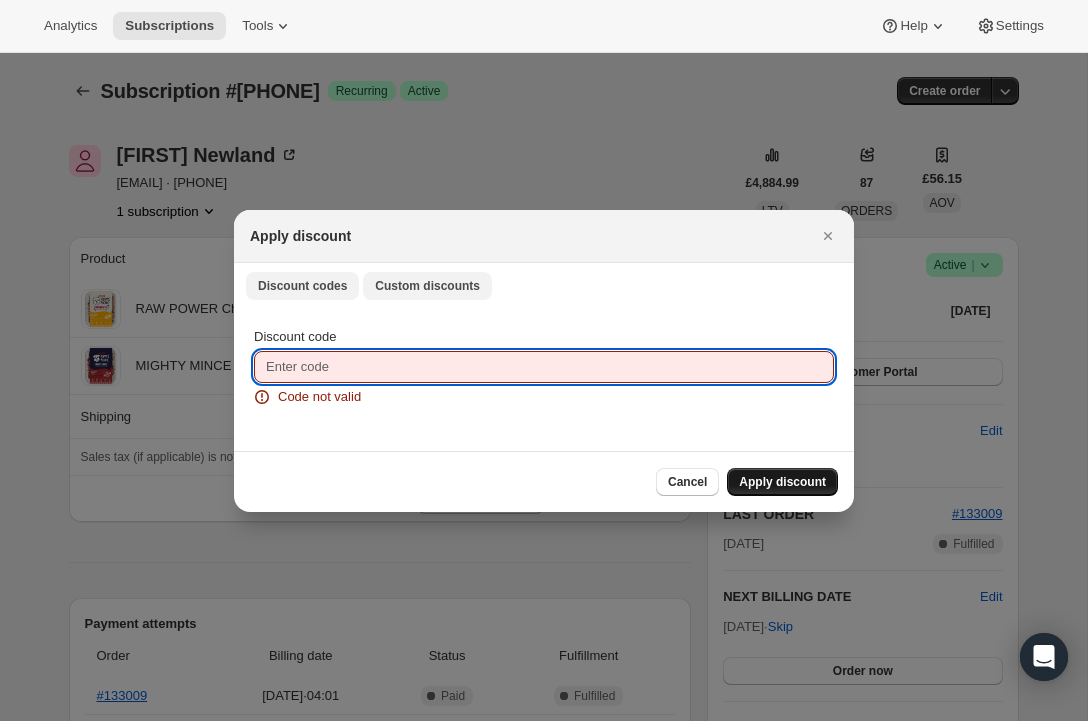 click on "Custom discounts" at bounding box center [427, 286] 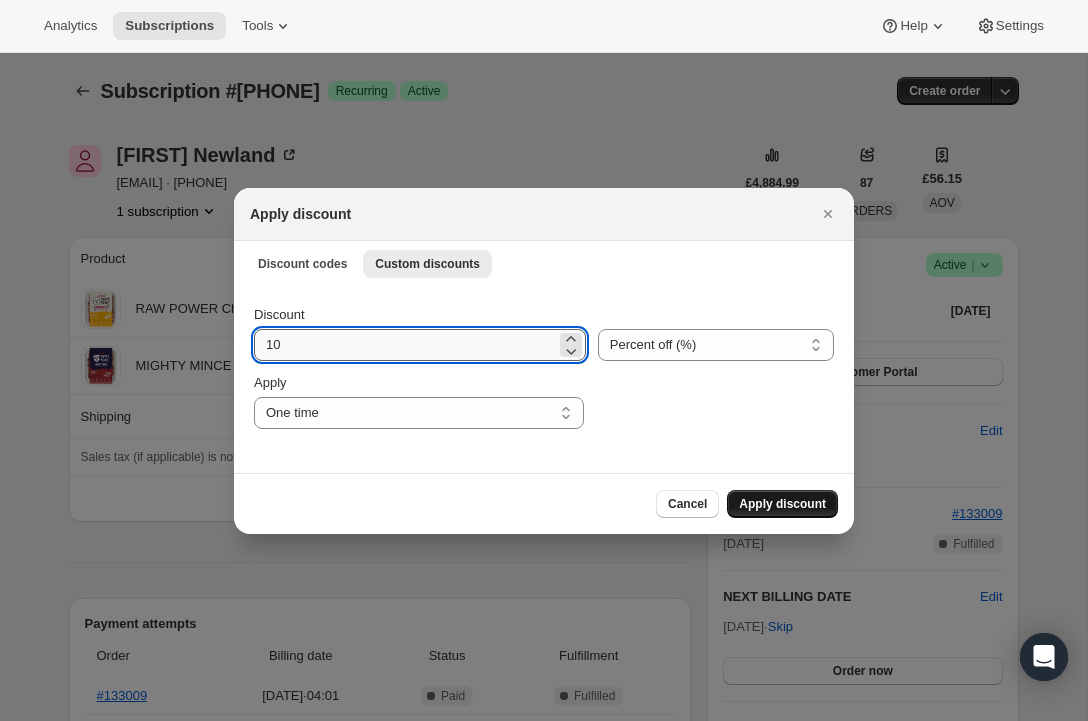 drag, startPoint x: 268, startPoint y: 348, endPoint x: 301, endPoint y: 348, distance: 33 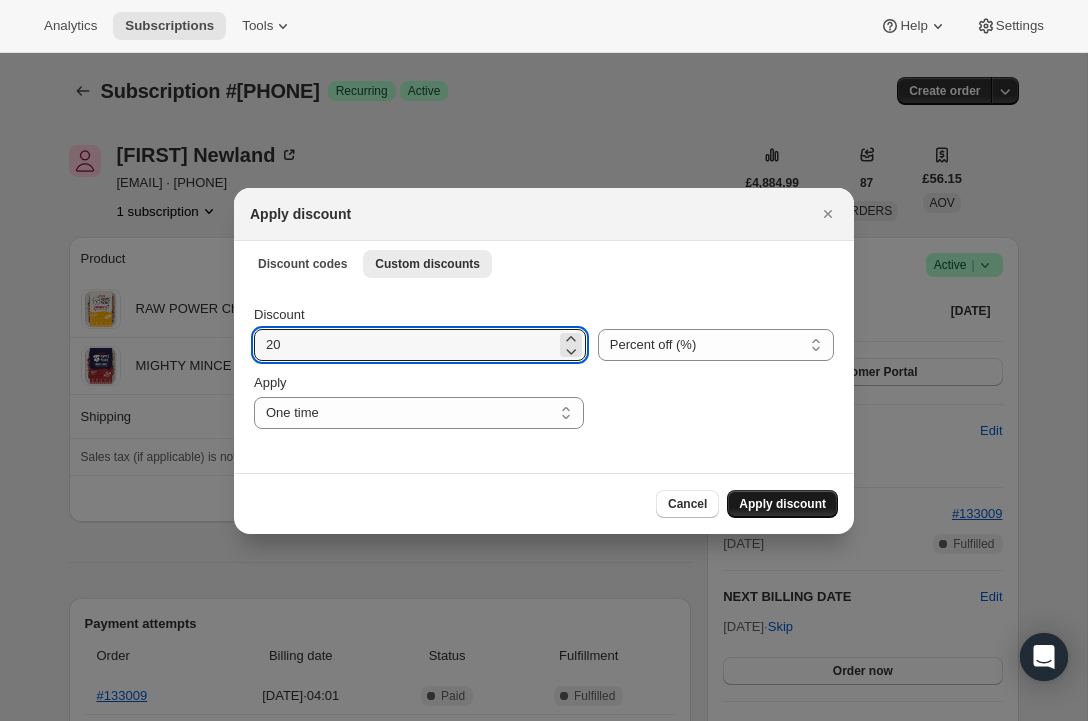 type on "20" 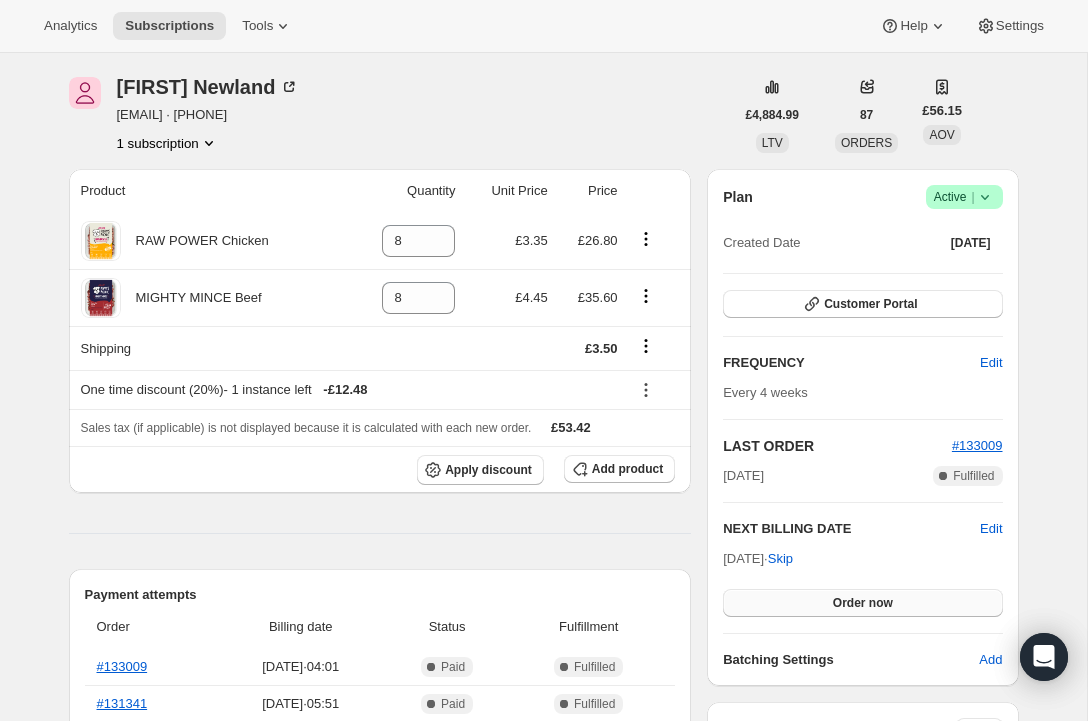 scroll, scrollTop: 72, scrollLeft: 0, axis: vertical 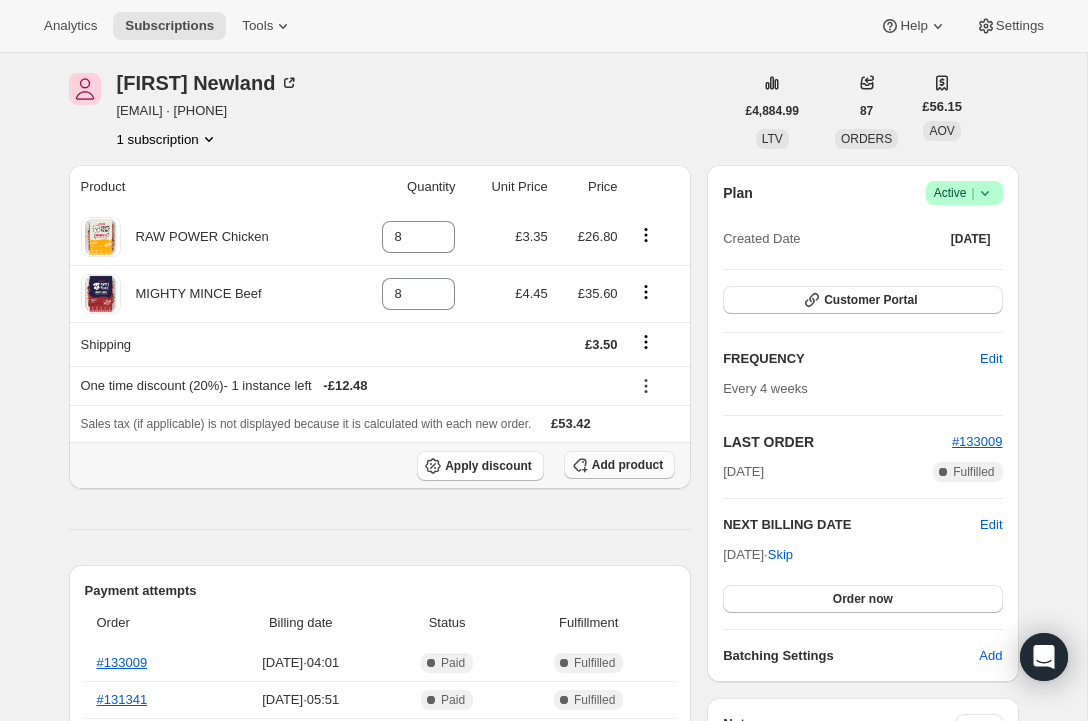 click on "Add product" at bounding box center (627, 465) 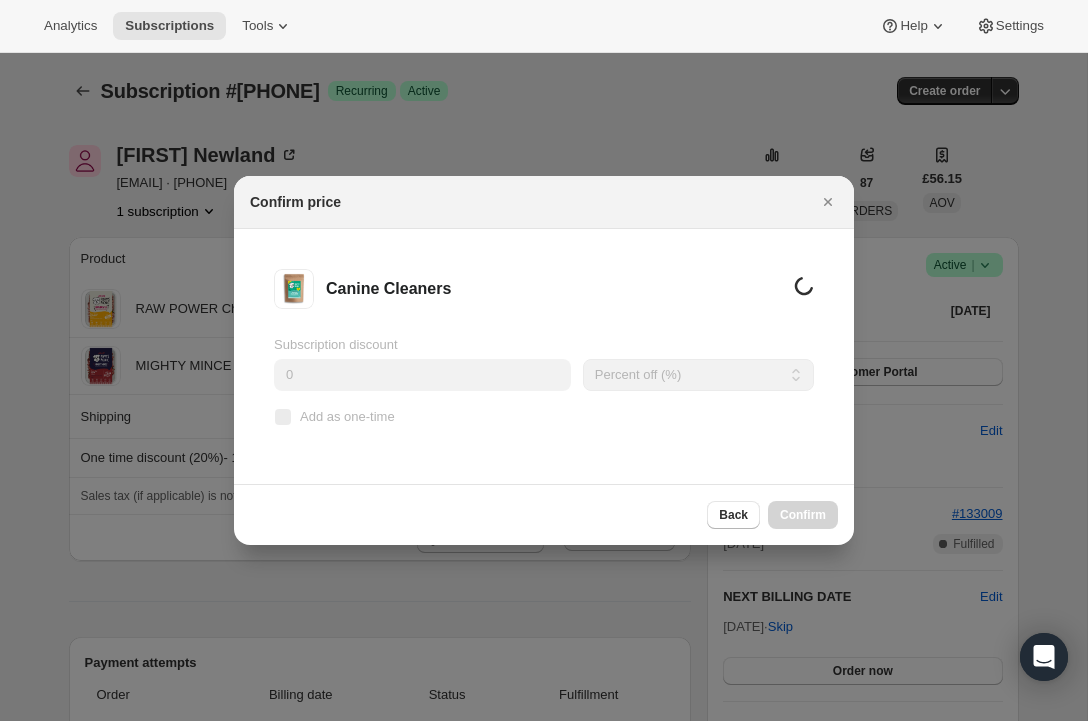 scroll, scrollTop: 0, scrollLeft: 0, axis: both 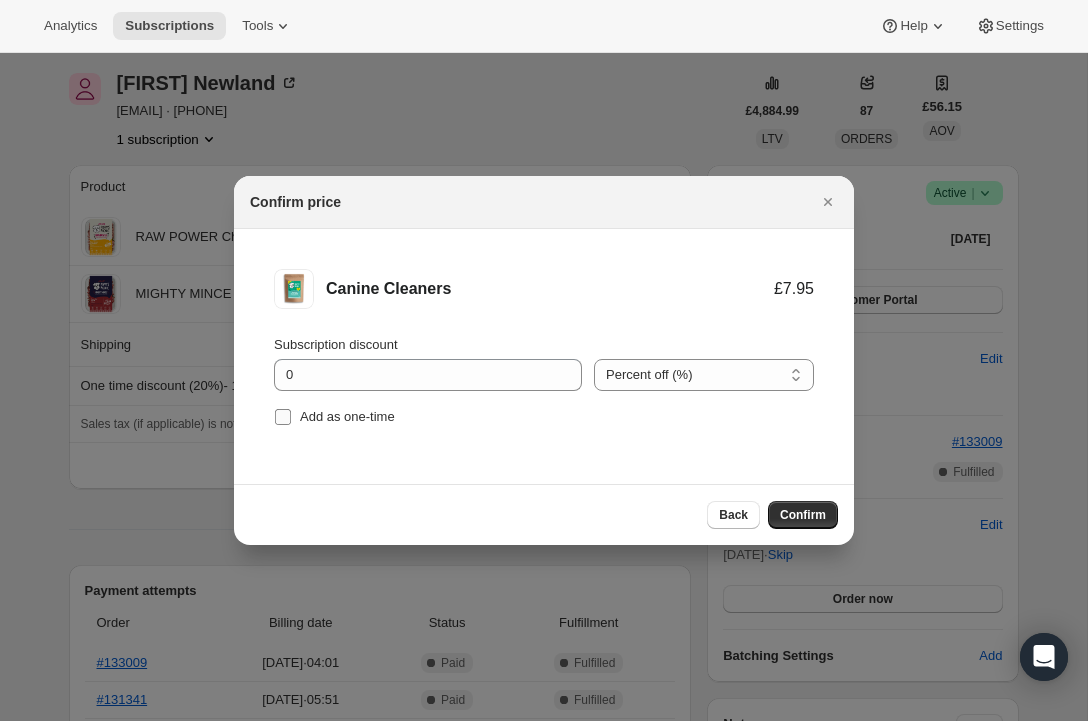 click on "Add as one-time" at bounding box center (283, 417) 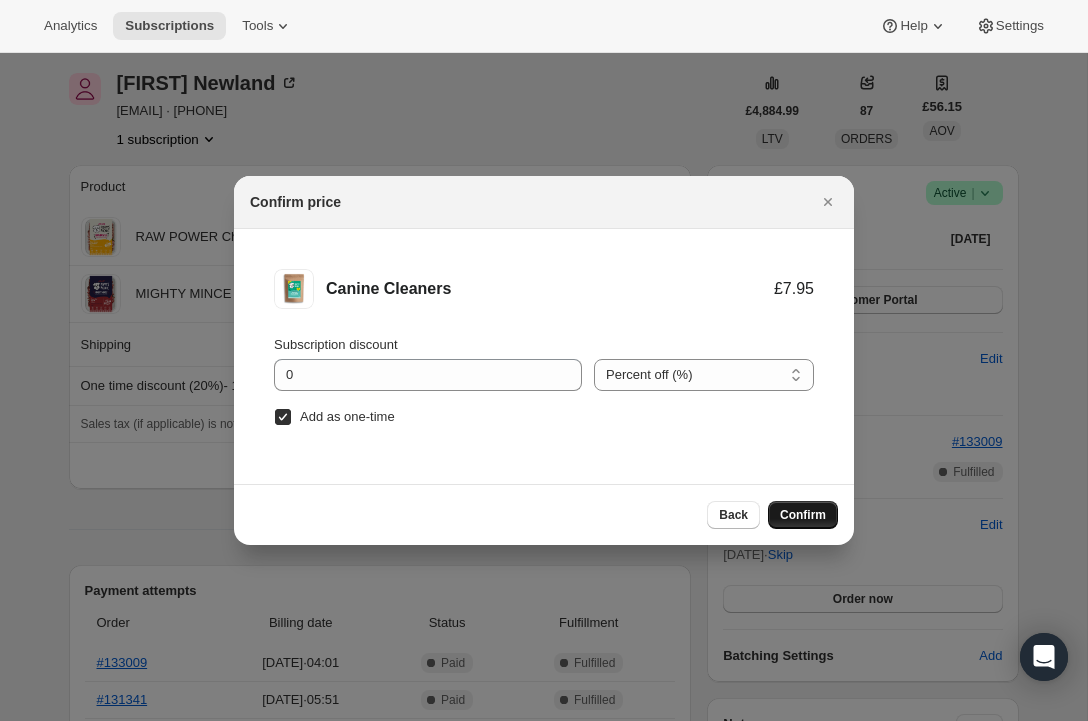 click on "Confirm" at bounding box center (803, 515) 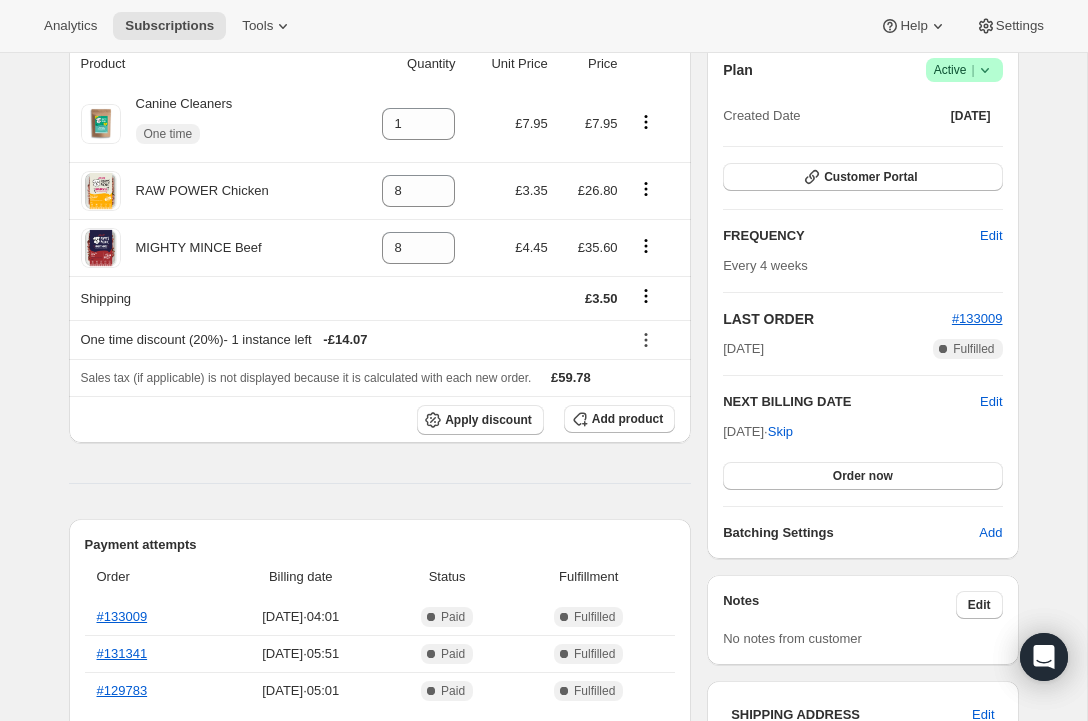 scroll, scrollTop: 197, scrollLeft: 0, axis: vertical 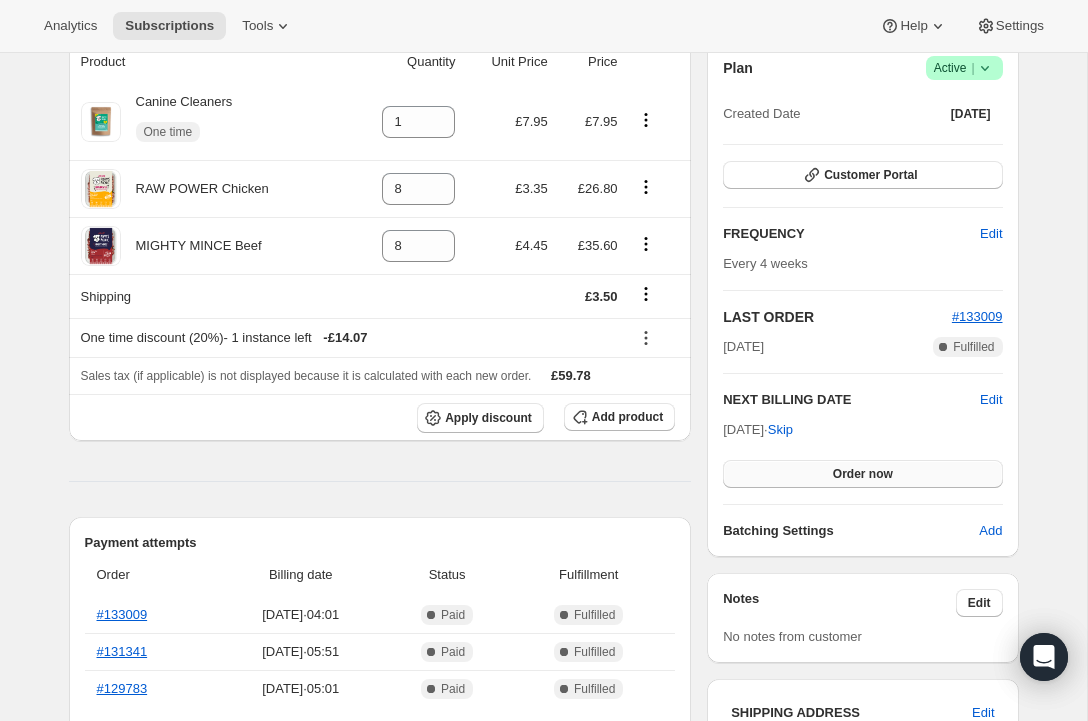 click on "Order now" at bounding box center (863, 474) 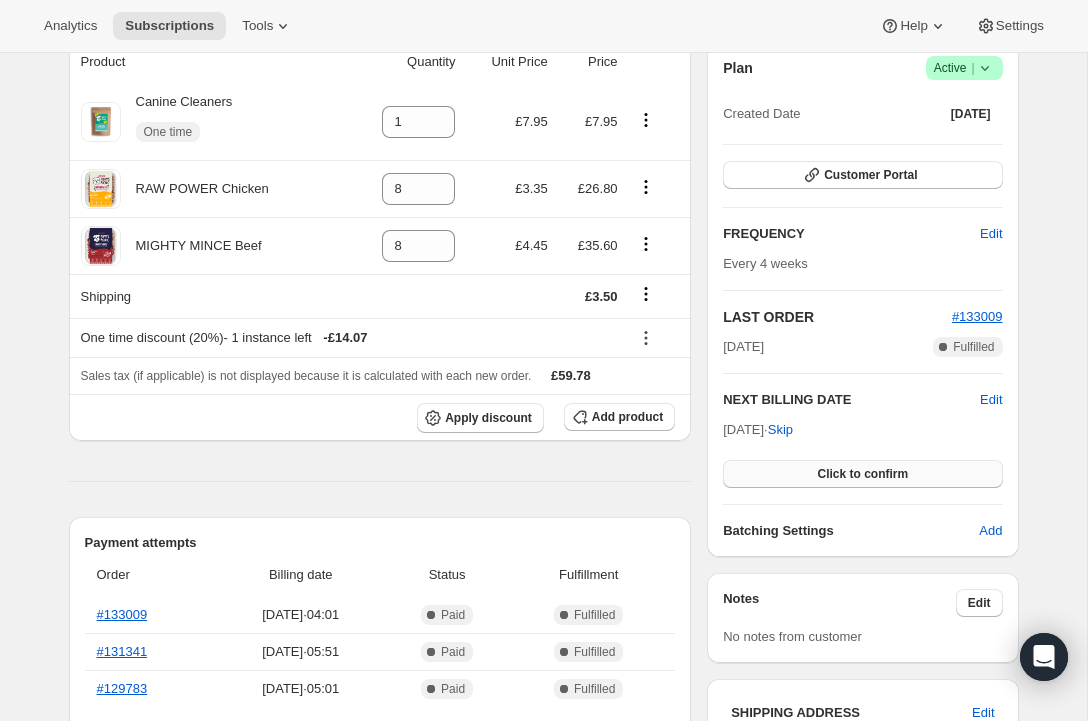 click on "Click to confirm" at bounding box center [862, 474] 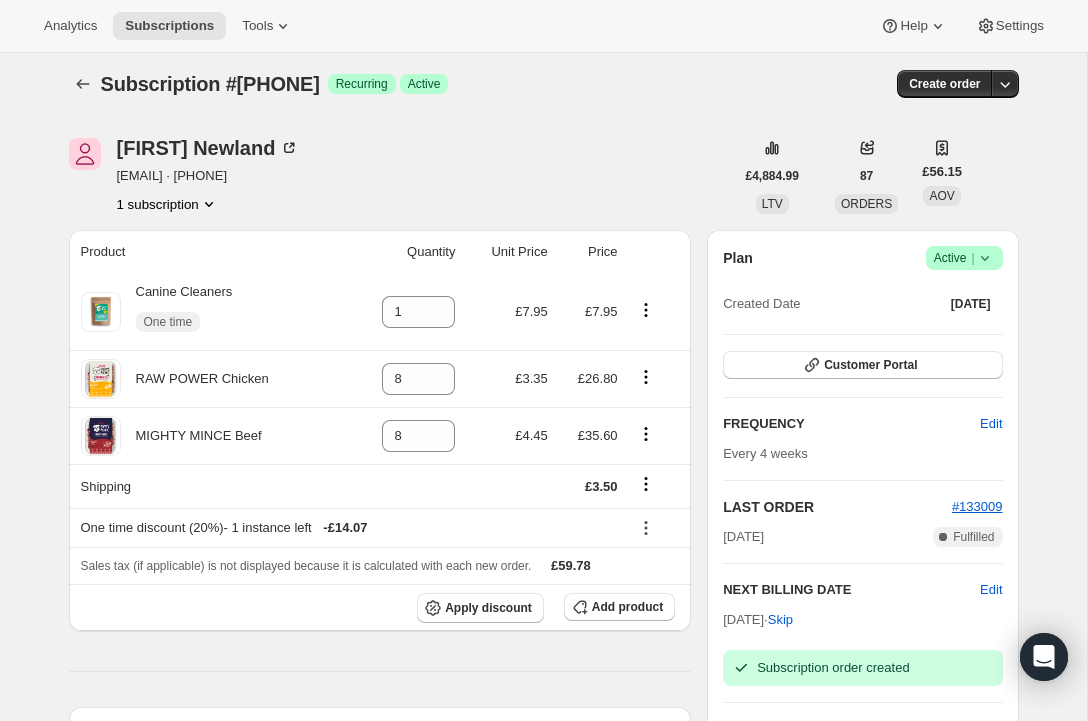 scroll, scrollTop: 0, scrollLeft: 0, axis: both 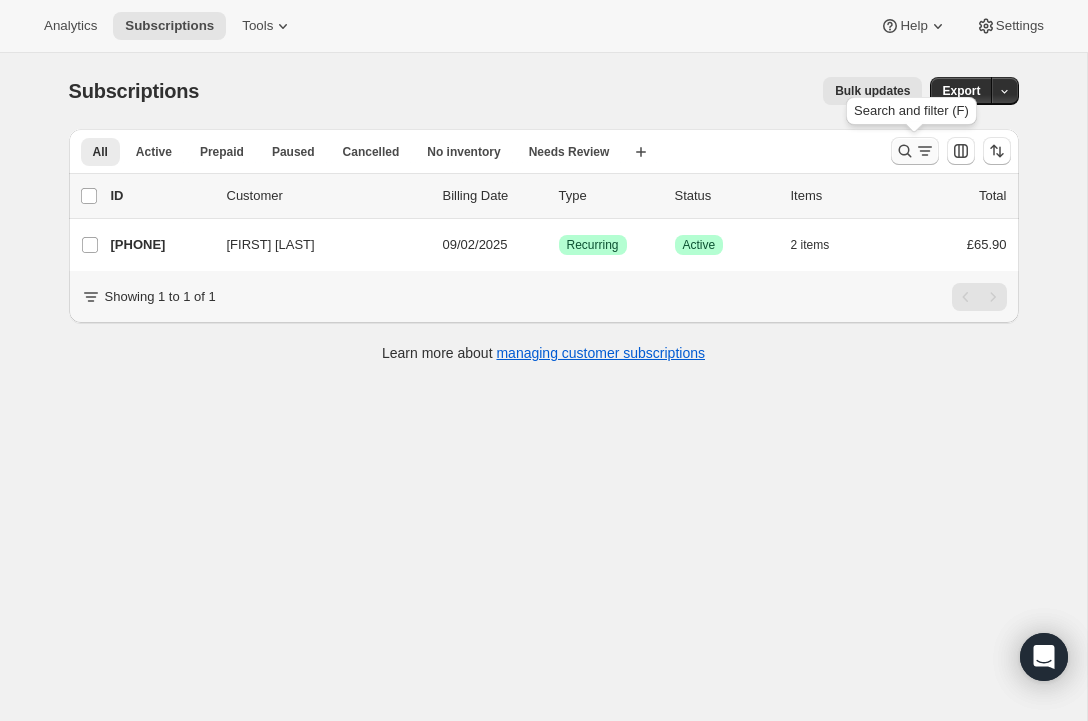 click 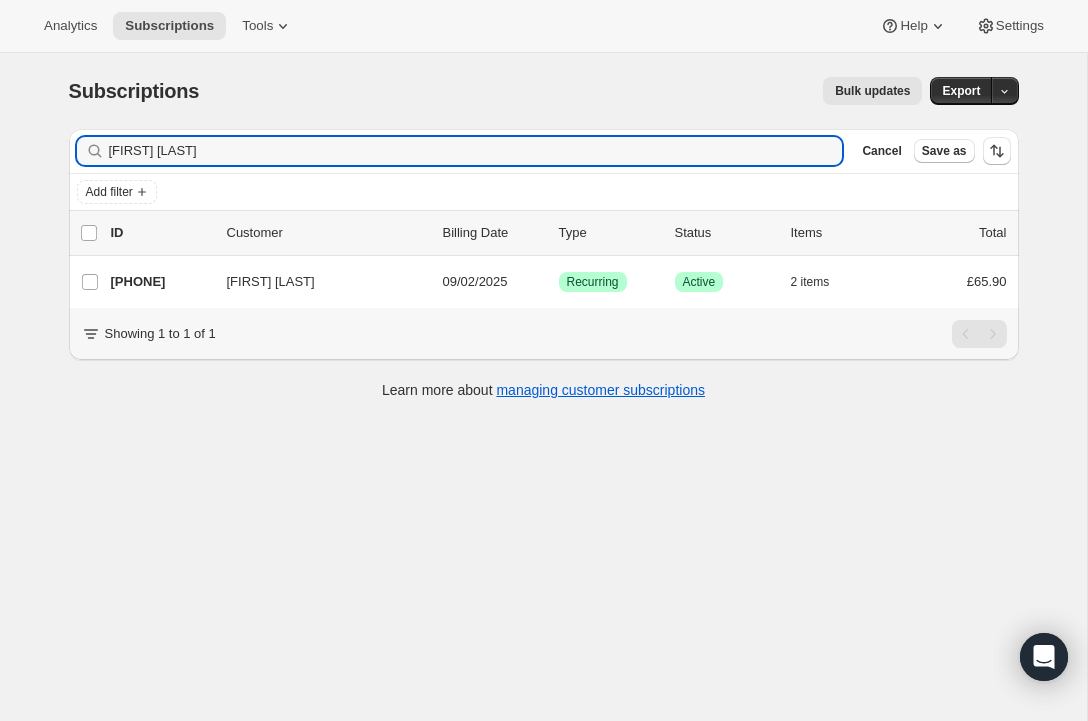 drag, startPoint x: 198, startPoint y: 160, endPoint x: 81, endPoint y: 146, distance: 117.83463 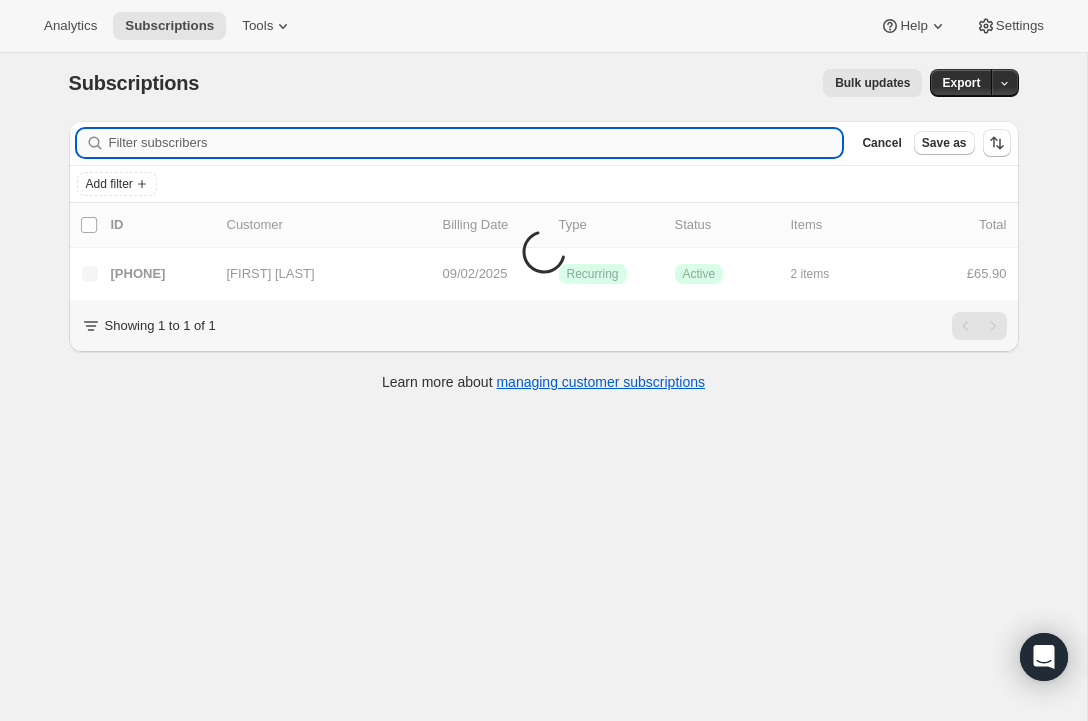 click on "Filter subscribers" at bounding box center (476, 143) 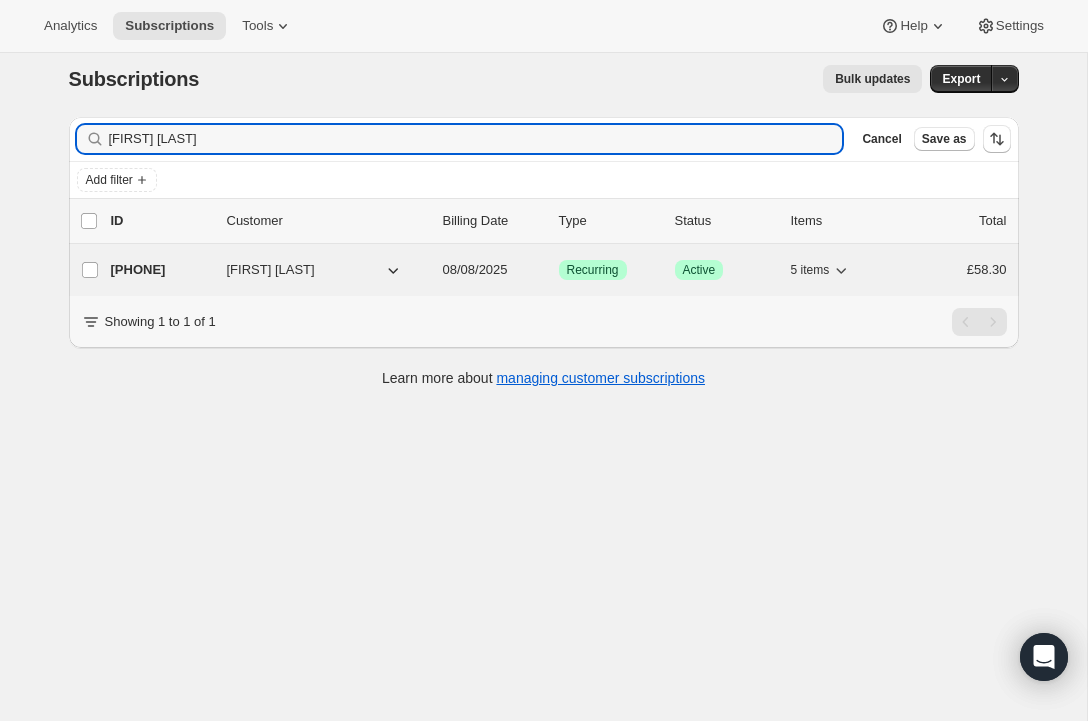 type on "[FIRST] [LAST]" 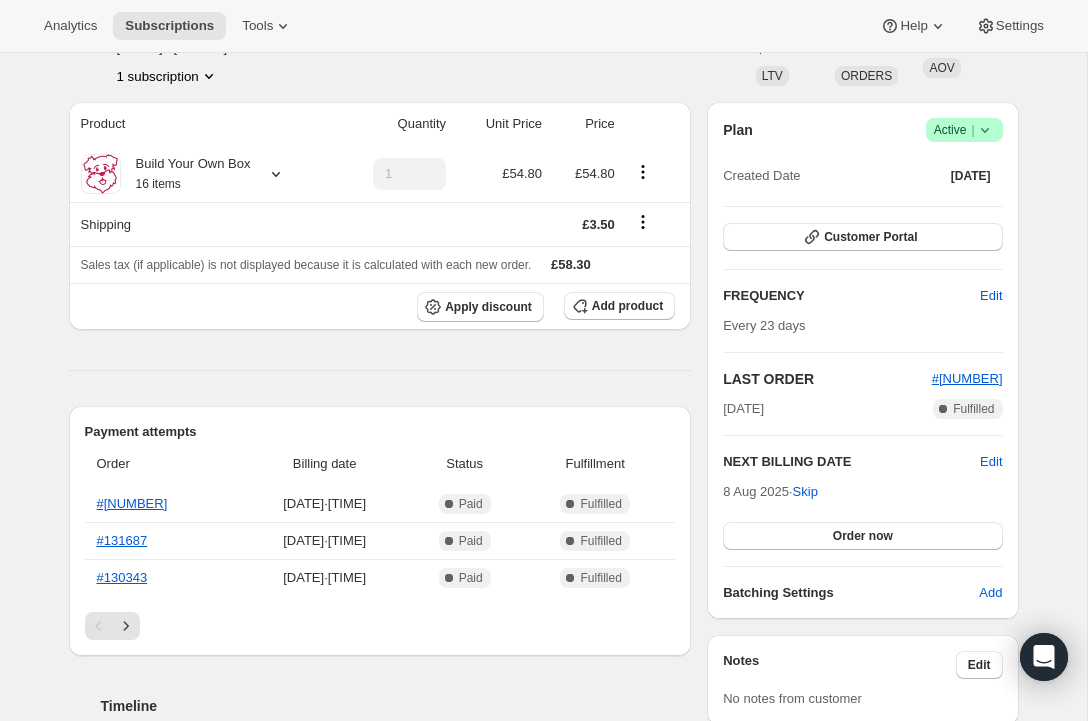 scroll, scrollTop: 137, scrollLeft: 0, axis: vertical 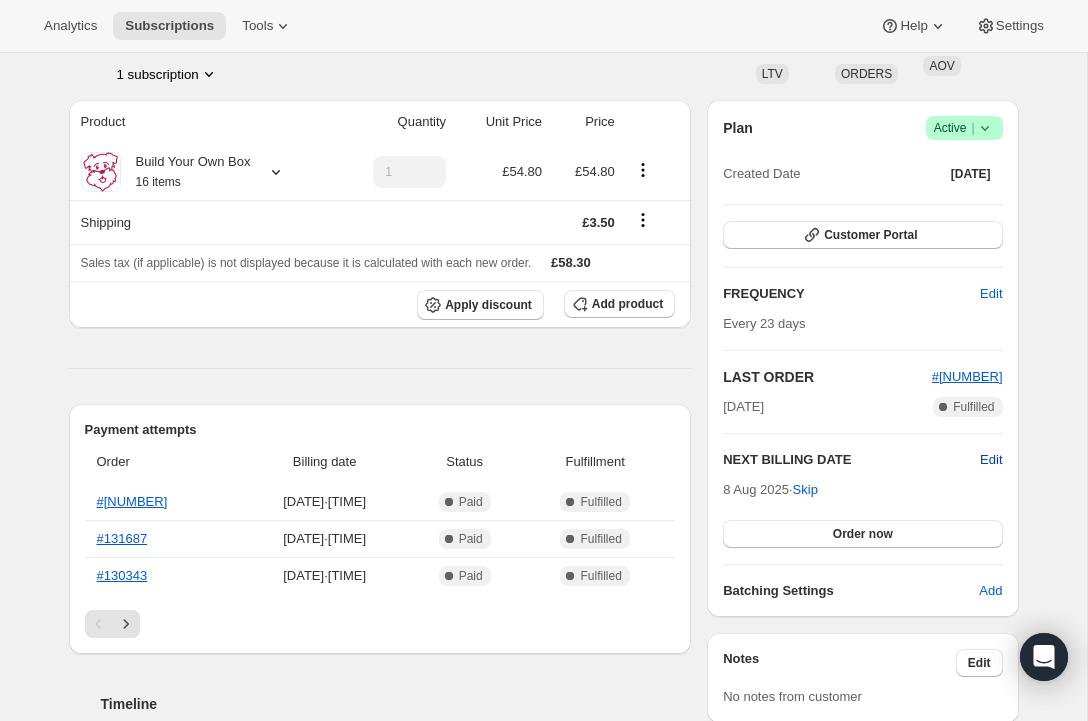 click on "Edit" at bounding box center (991, 460) 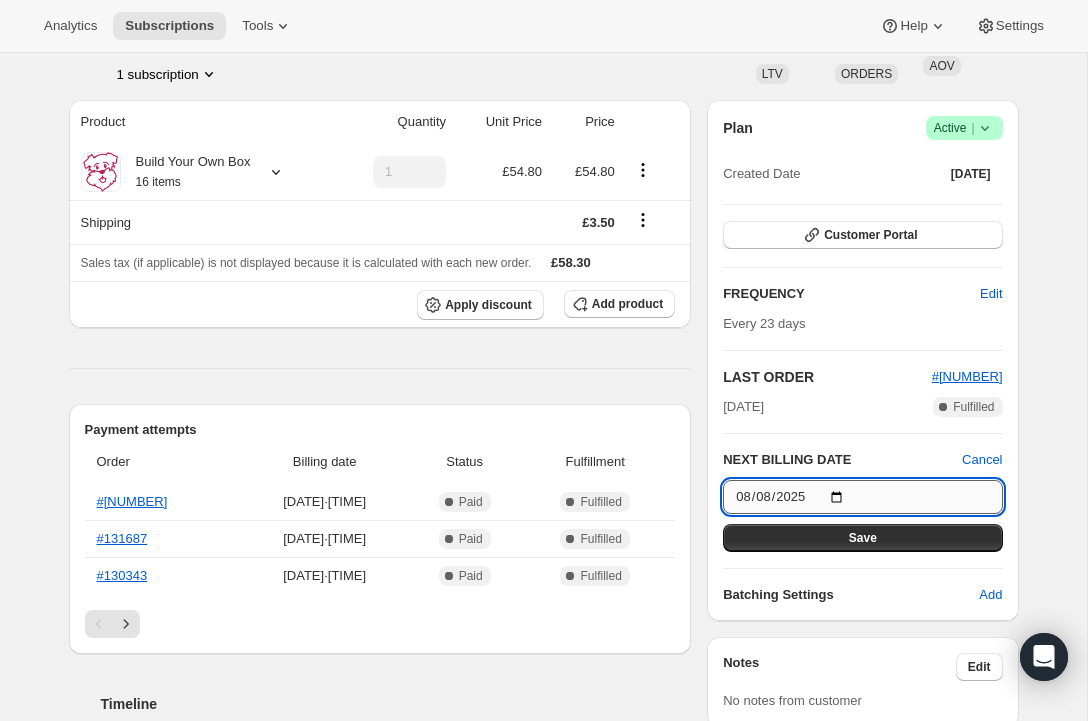 click on "2025-08-08" at bounding box center [862, 497] 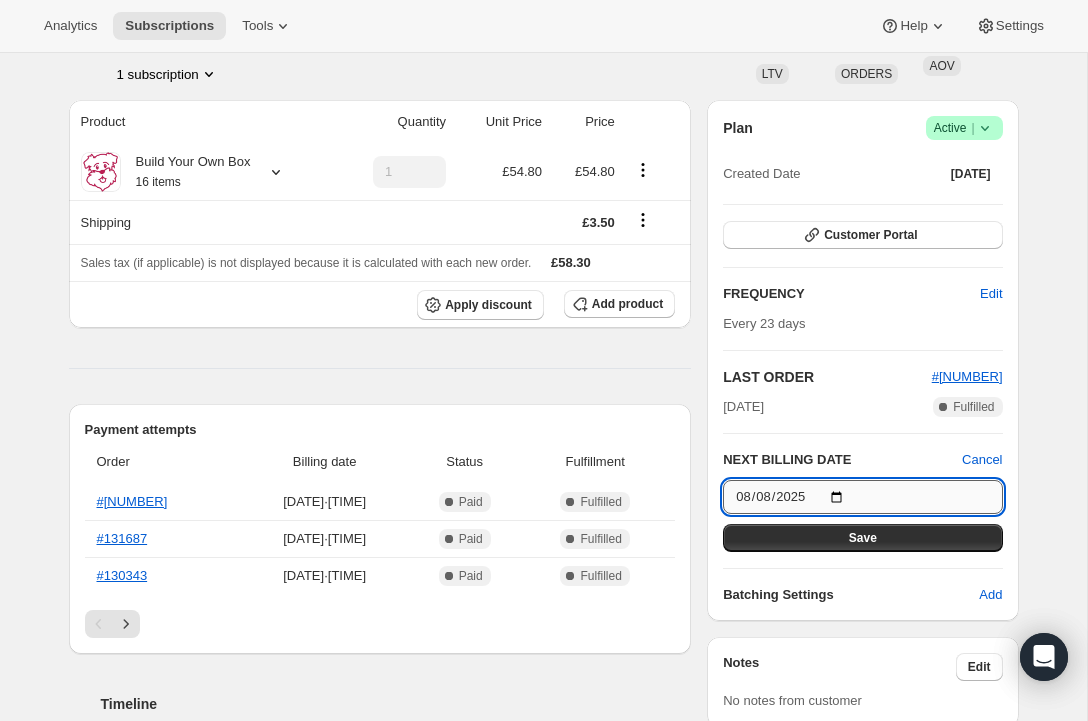 type on "2025-08-12" 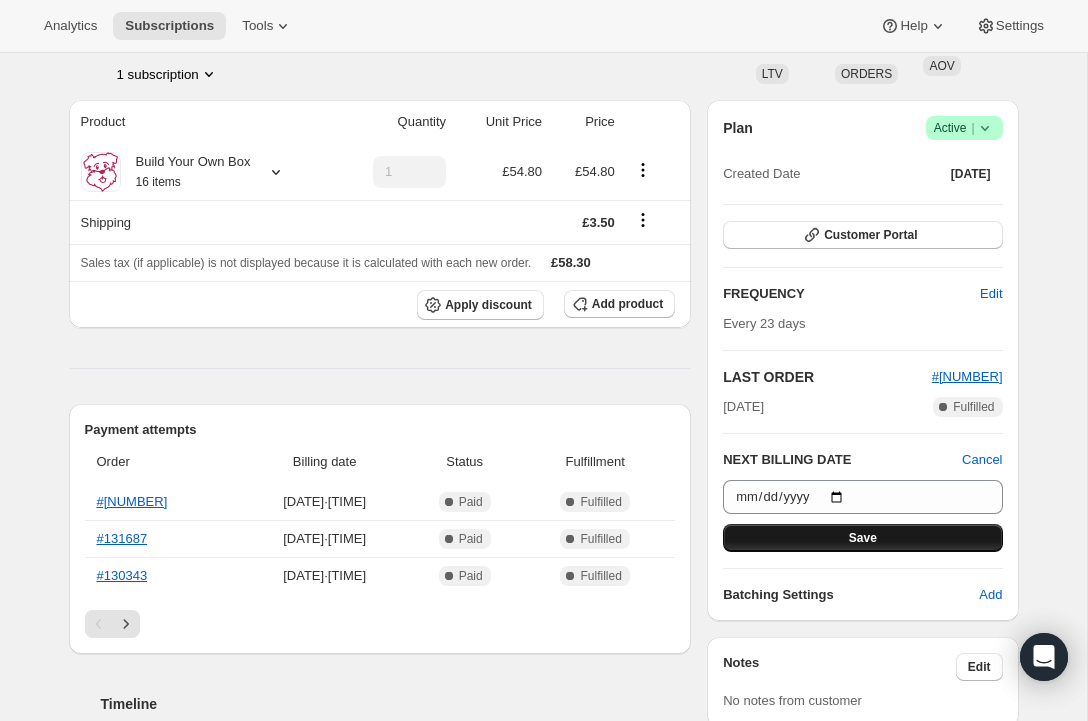 click on "Save" at bounding box center [862, 538] 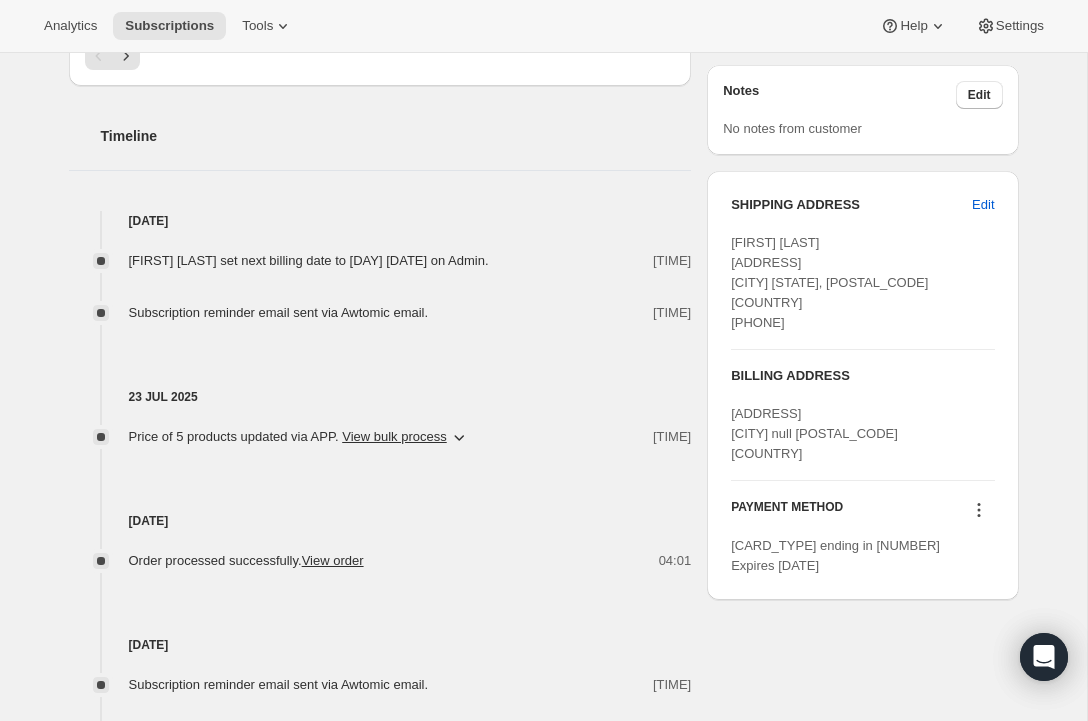 scroll, scrollTop: 800, scrollLeft: 0, axis: vertical 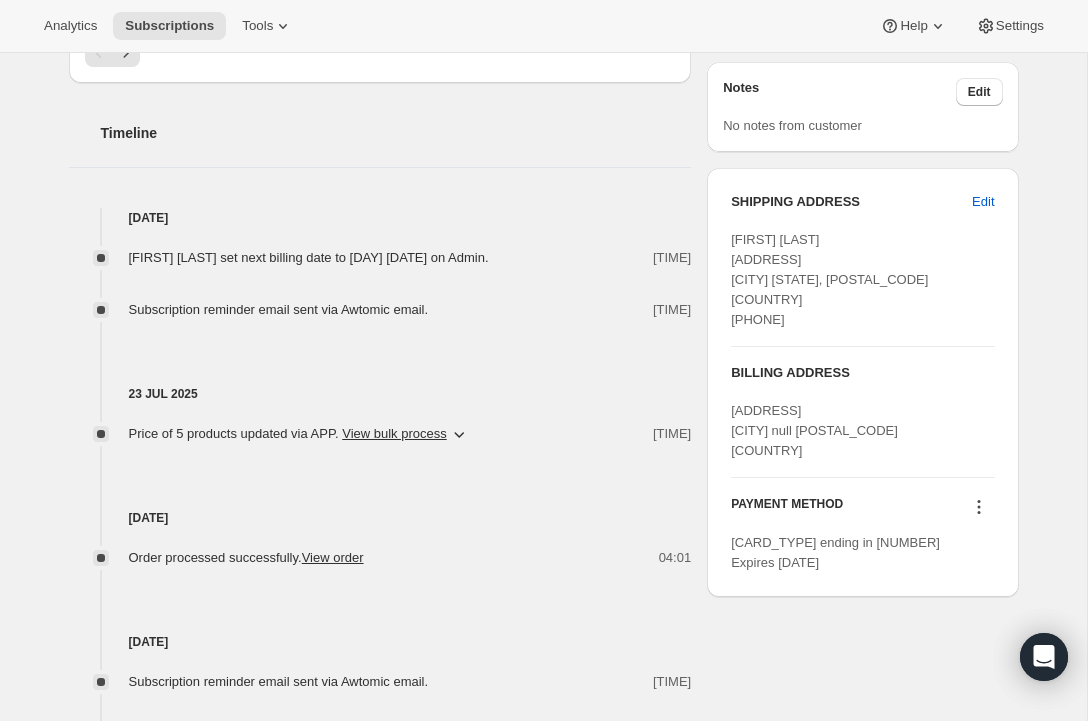 click on "[PHONE]
[ADDRESS]
[NUMBER] [STREET]
[CITY] [STATE], [POSTAL_CODE]
[COUNTRY]
[PHONE]" at bounding box center (862, 280) 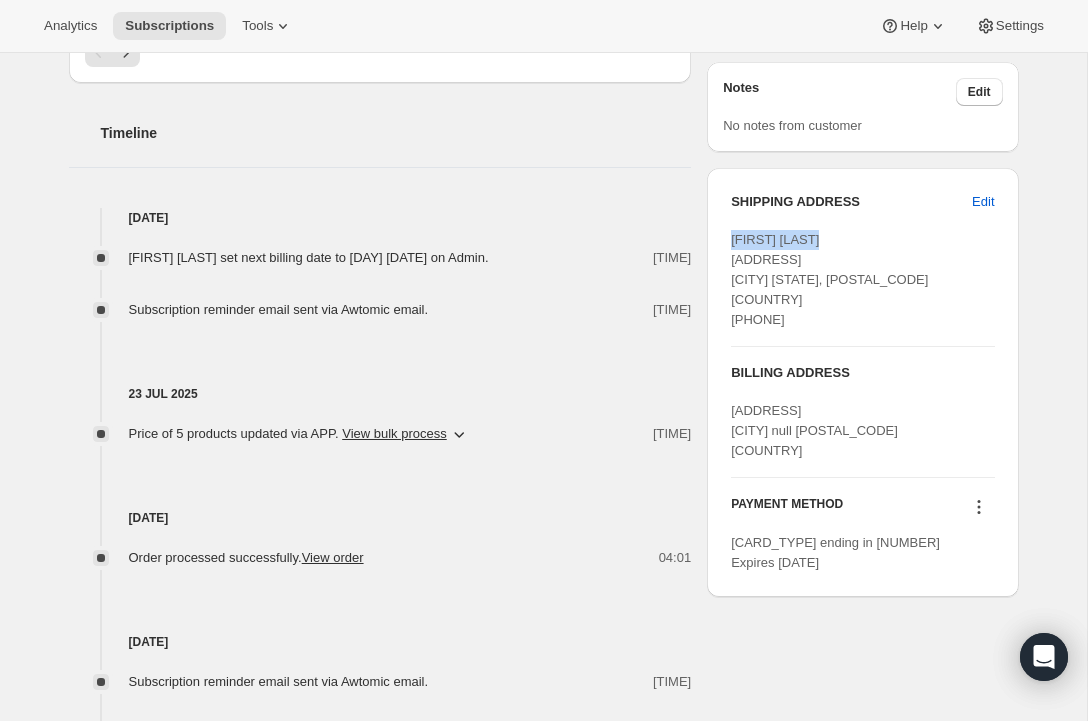 drag, startPoint x: 816, startPoint y: 240, endPoint x: 737, endPoint y: 237, distance: 79.05694 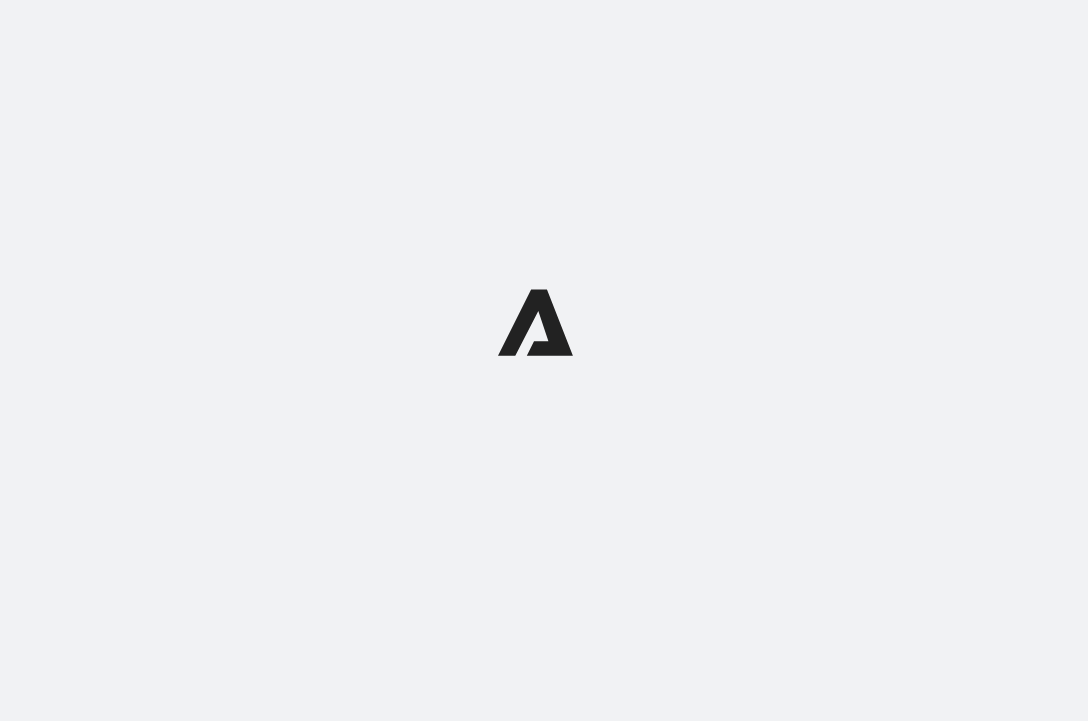 scroll, scrollTop: 0, scrollLeft: 0, axis: both 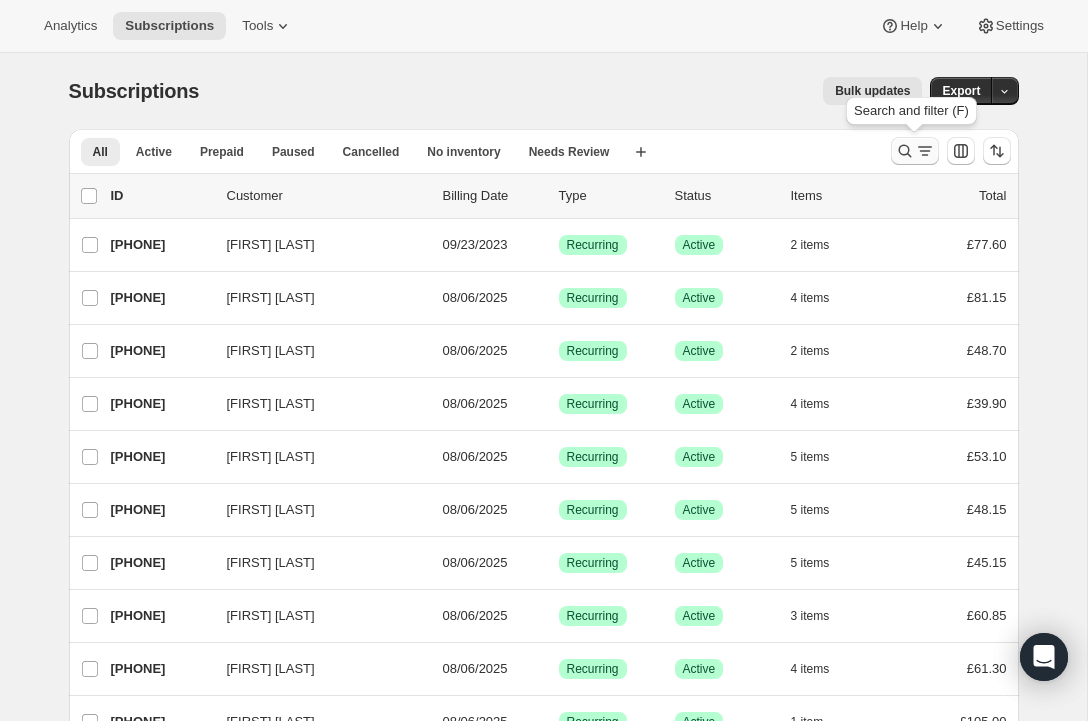 click 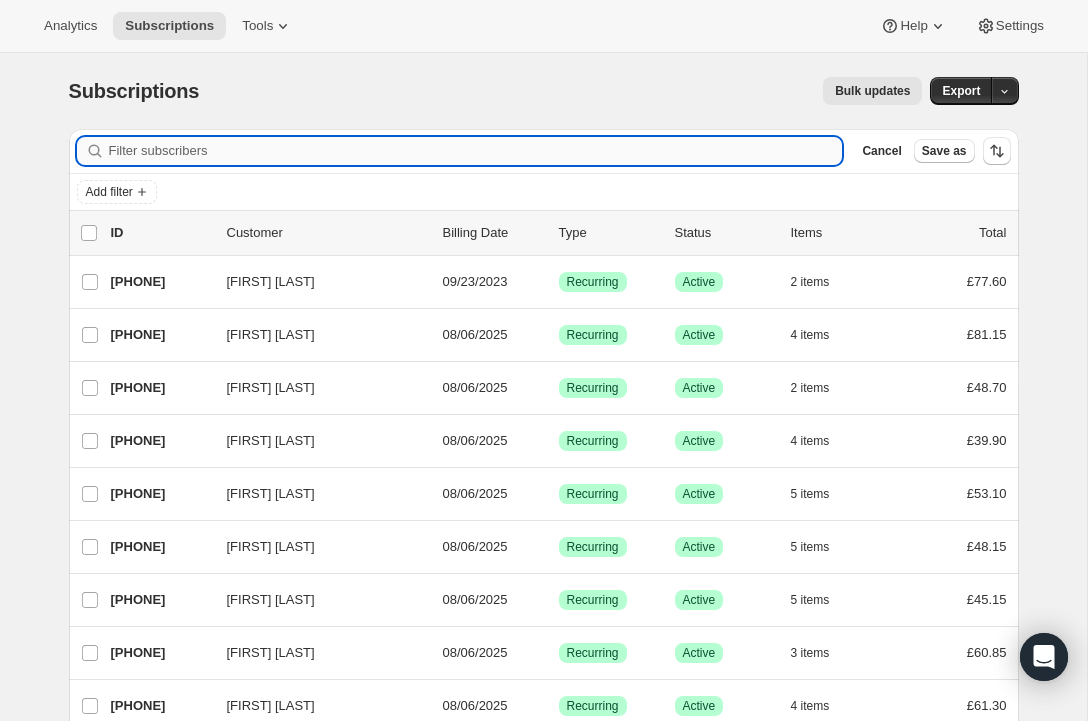 click on "Filter subscribers" at bounding box center [476, 151] 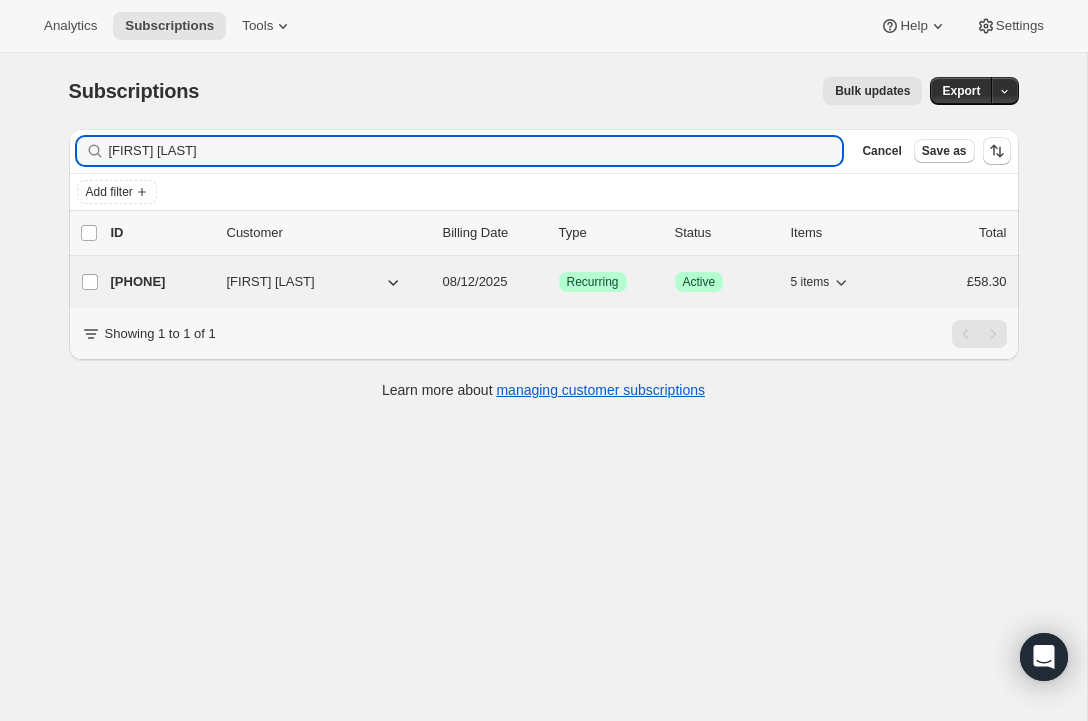 type on "[FIRST] [LAST]" 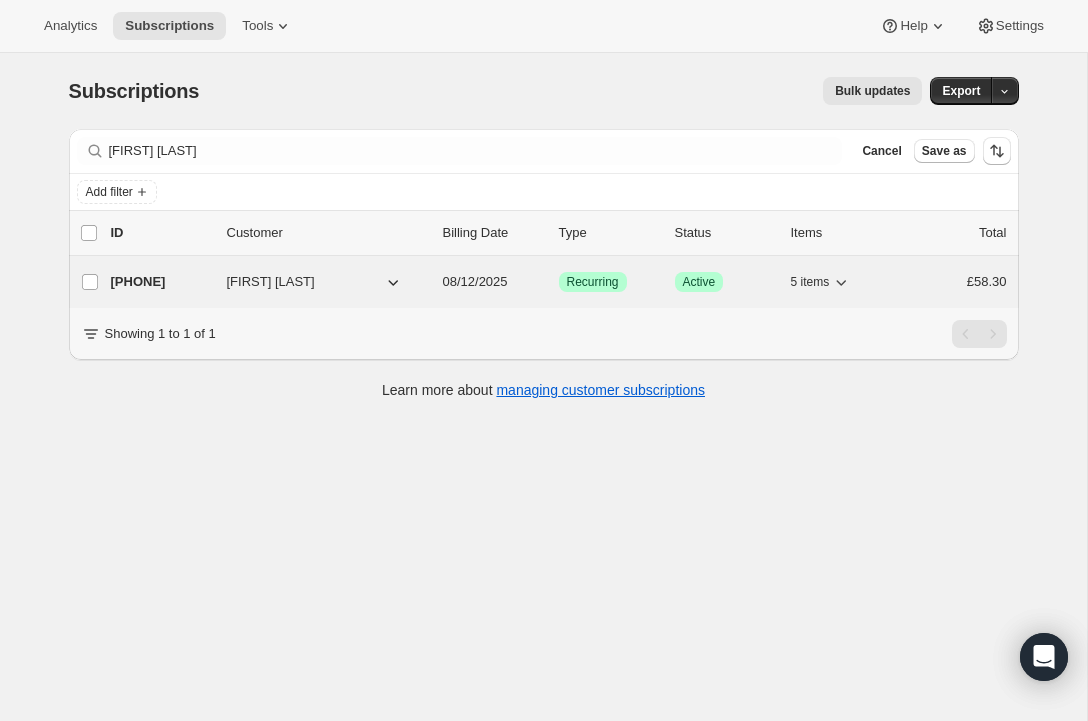 click on "[PHONE]" at bounding box center [161, 282] 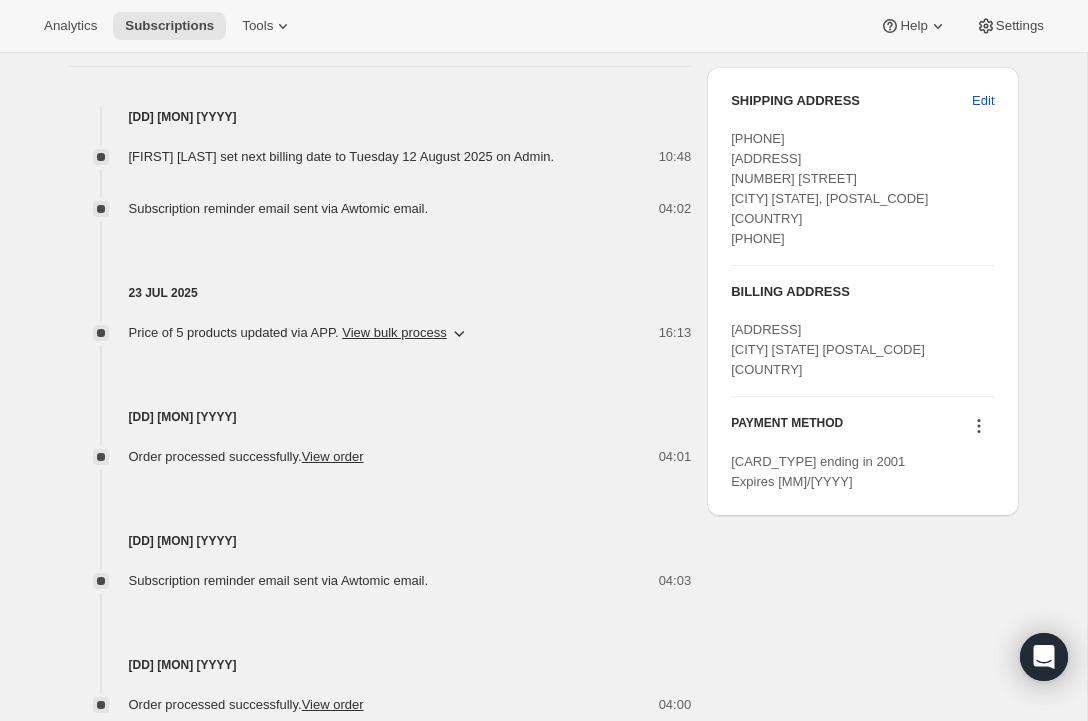 scroll, scrollTop: 810, scrollLeft: 0, axis: vertical 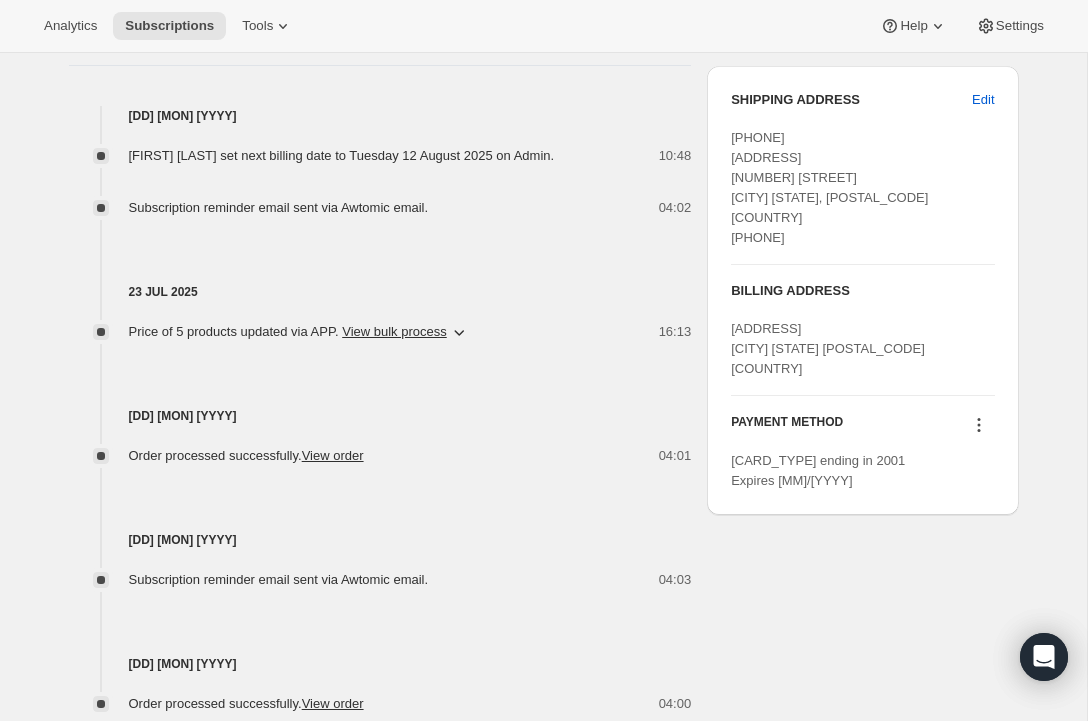 click 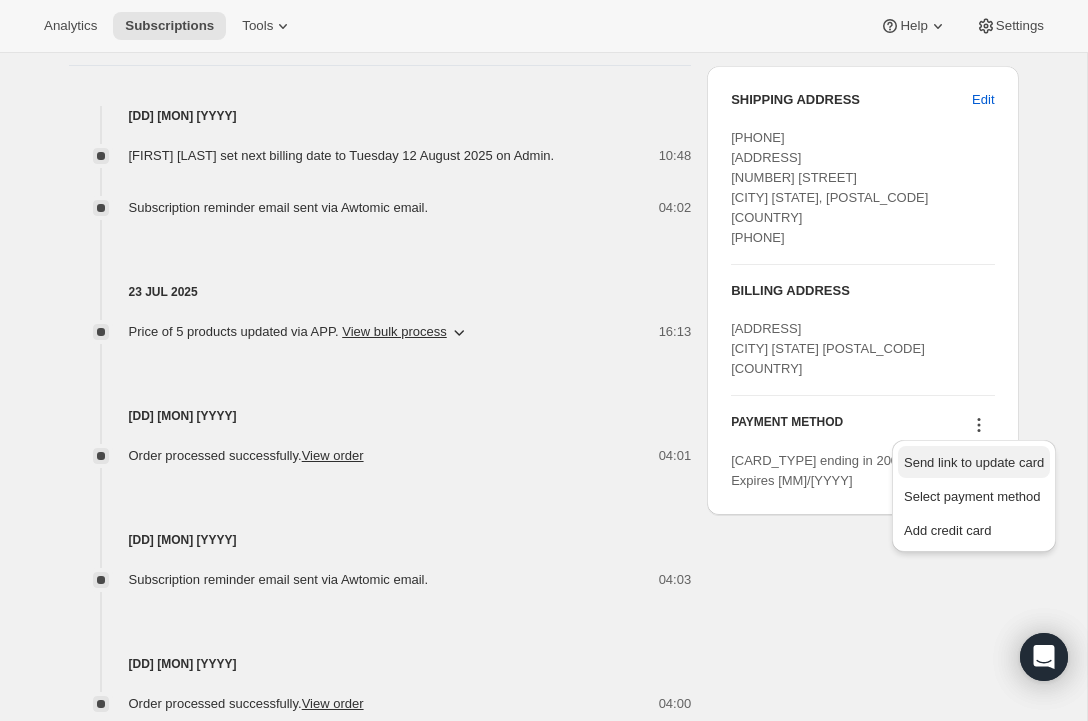 click on "Send link to update card" at bounding box center [974, 462] 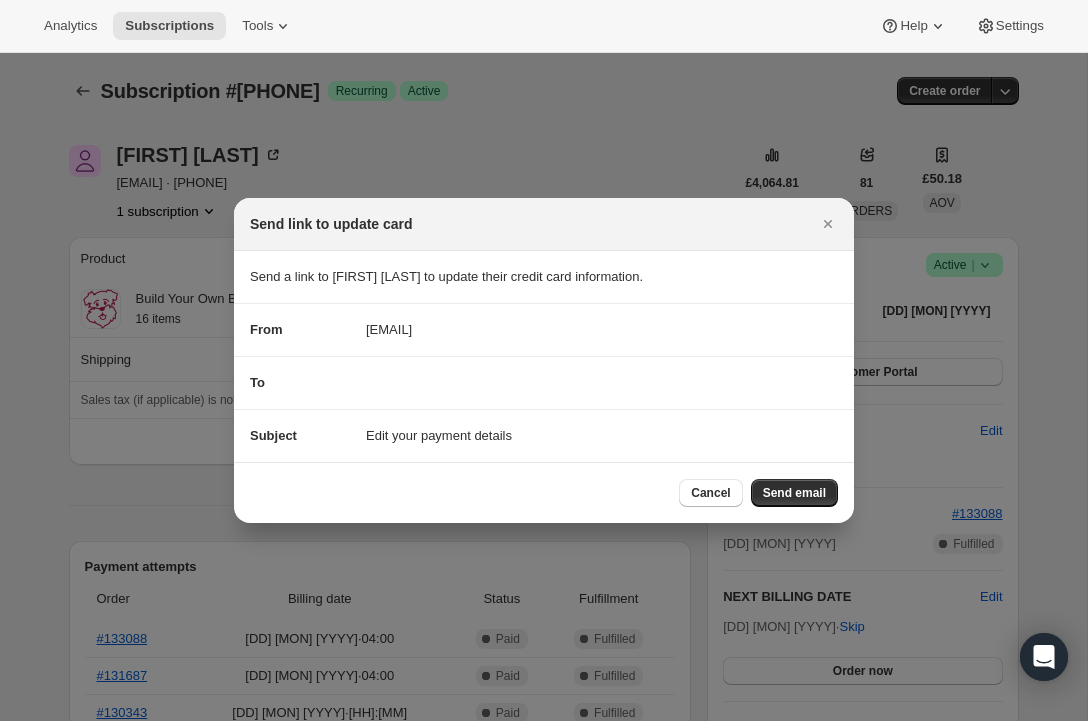 scroll, scrollTop: 810, scrollLeft: 0, axis: vertical 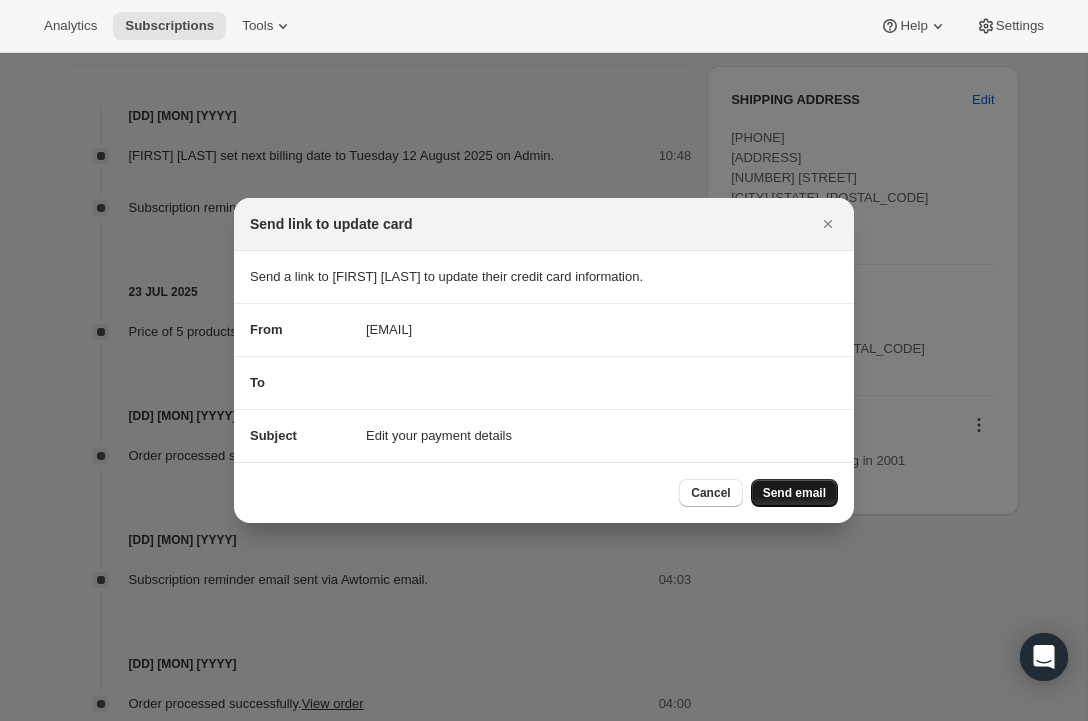 click on "Send email" at bounding box center (794, 493) 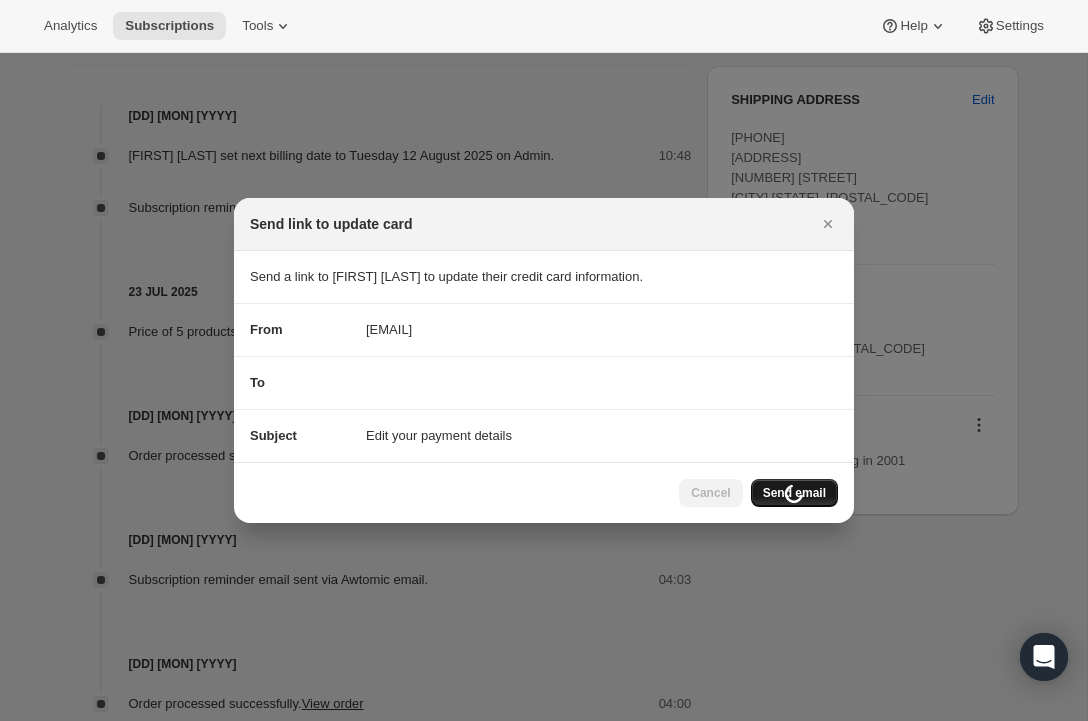 scroll, scrollTop: 810, scrollLeft: 0, axis: vertical 